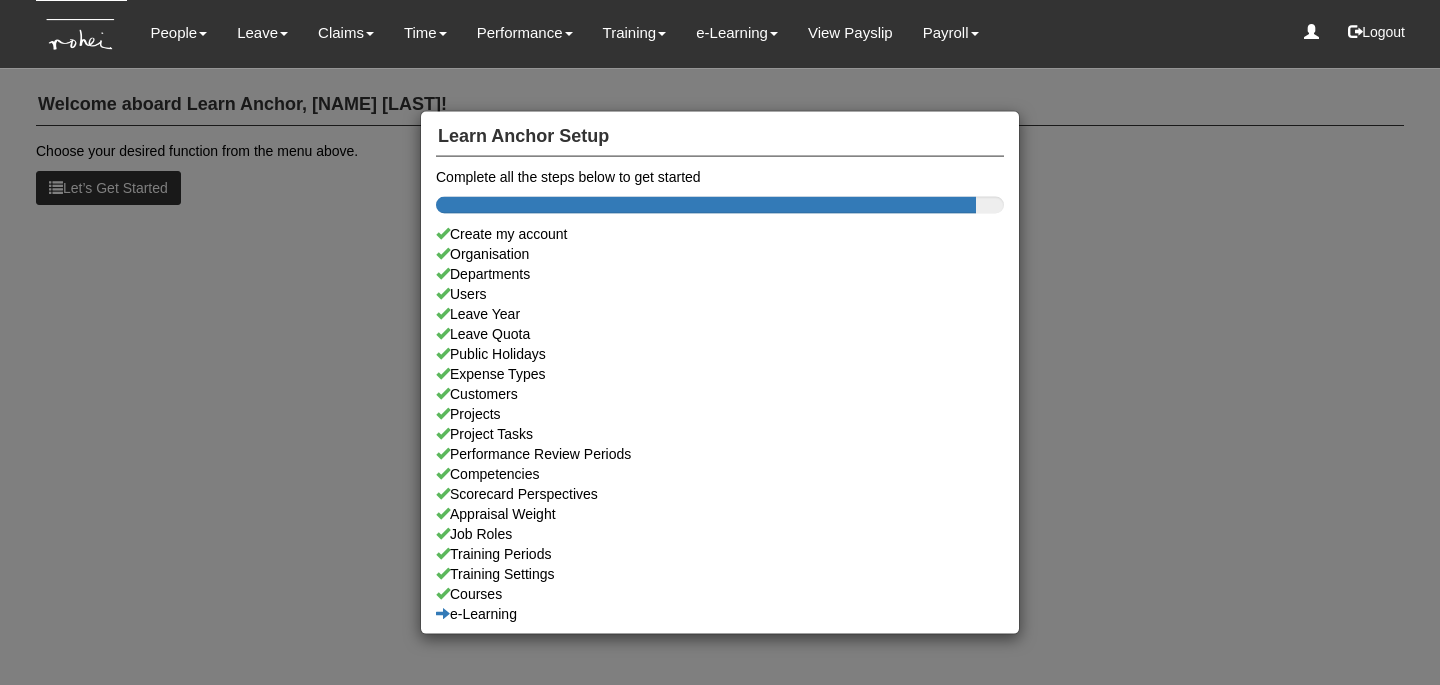 scroll, scrollTop: 0, scrollLeft: 0, axis: both 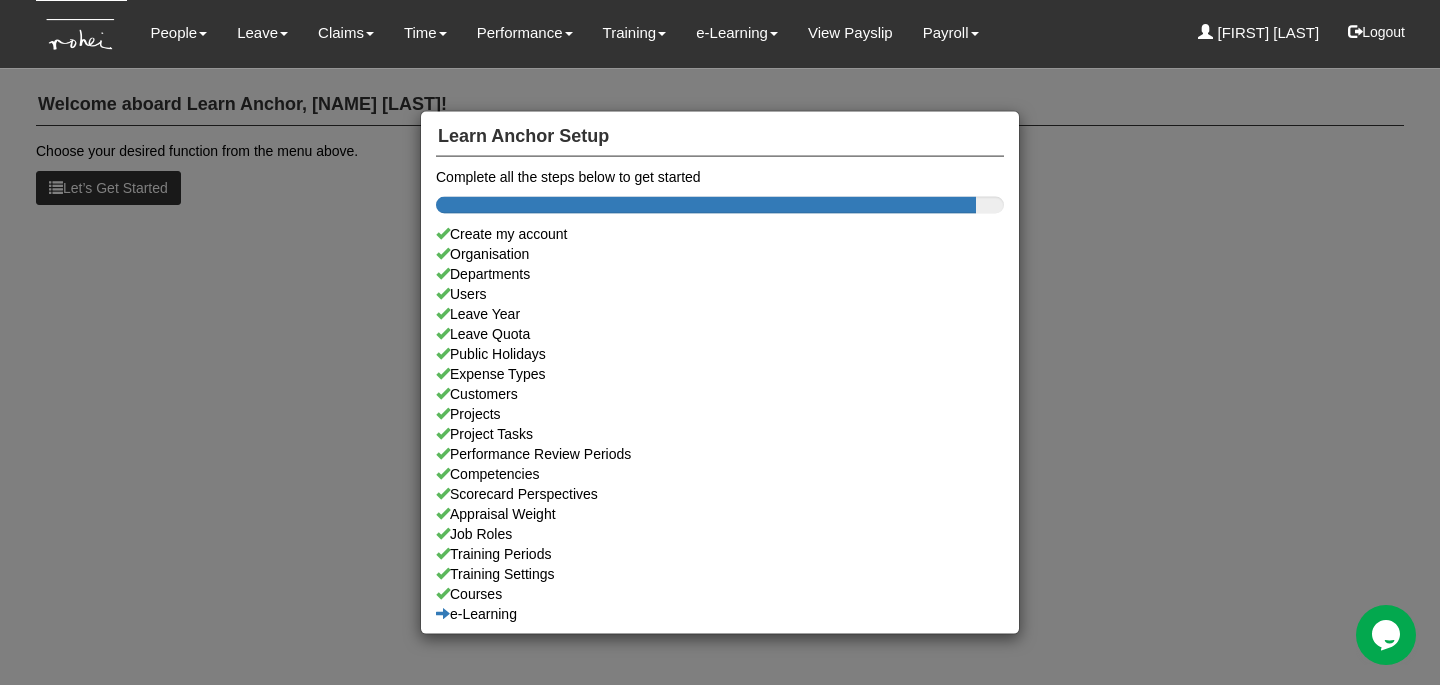 click on "Learn Anchor Setup
Complete all the steps below to get started
Create my account
Organisation
Departments
Users
Leave Year
Leave Quota
Public Holidays
Expense Types
Customers
Projects
Project Tasks
Performance Review Periods
Competencies
Scorecard Perspectives
Appraisal Weight
Job Roles
Training Periods
Training Settings
Courses
e-Learning" at bounding box center (720, 342) 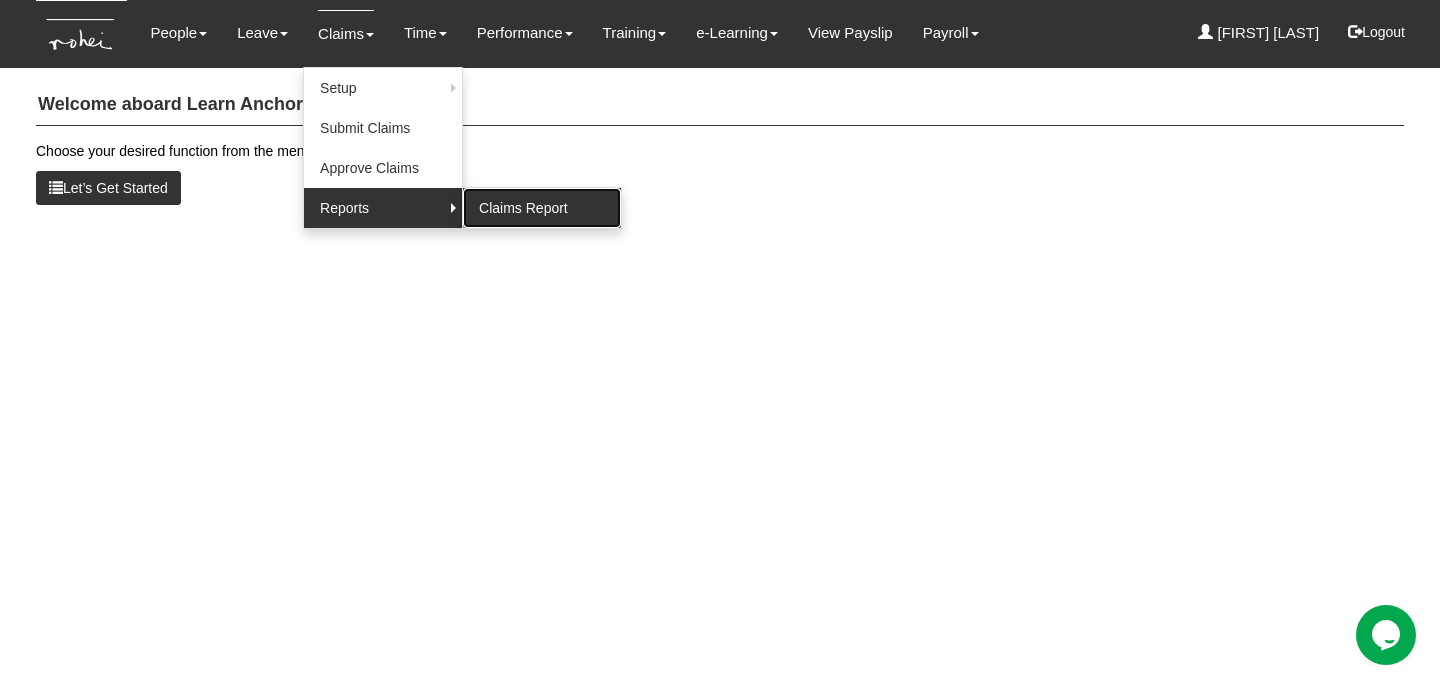 click on "Claims Report" at bounding box center (542, 208) 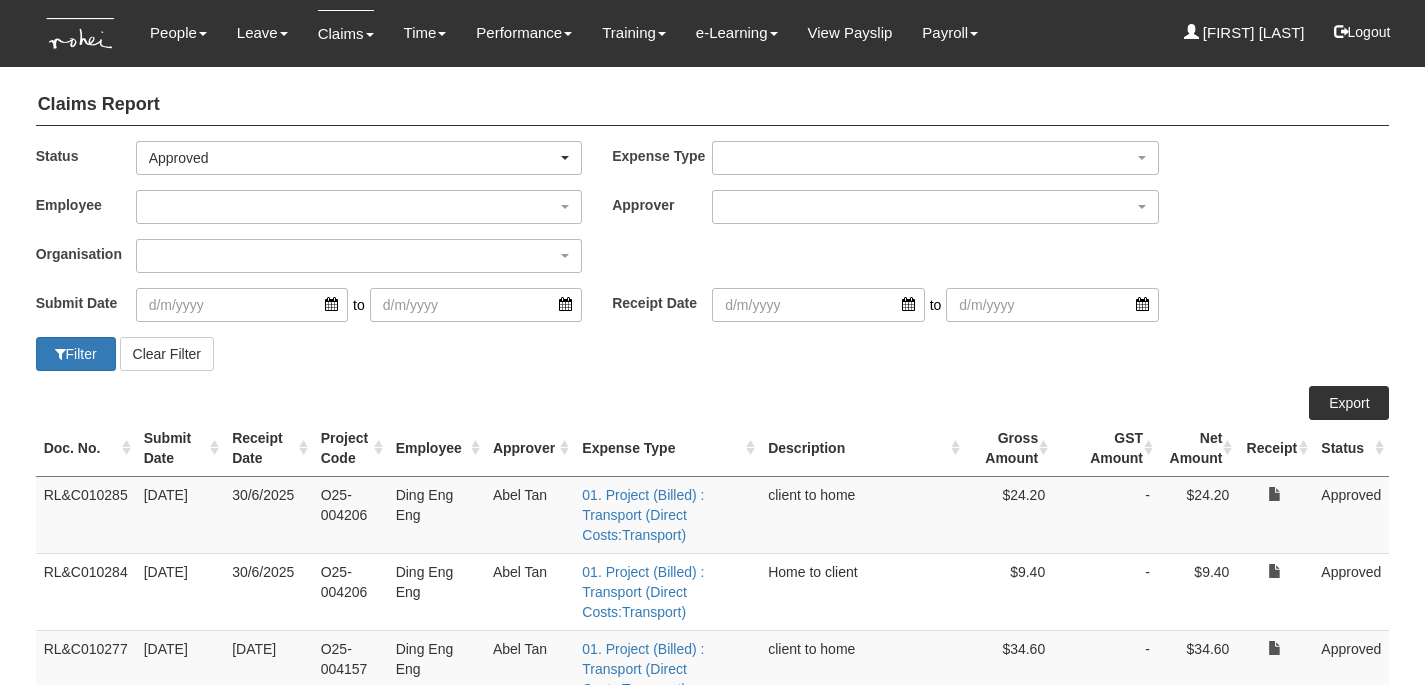 select on "50" 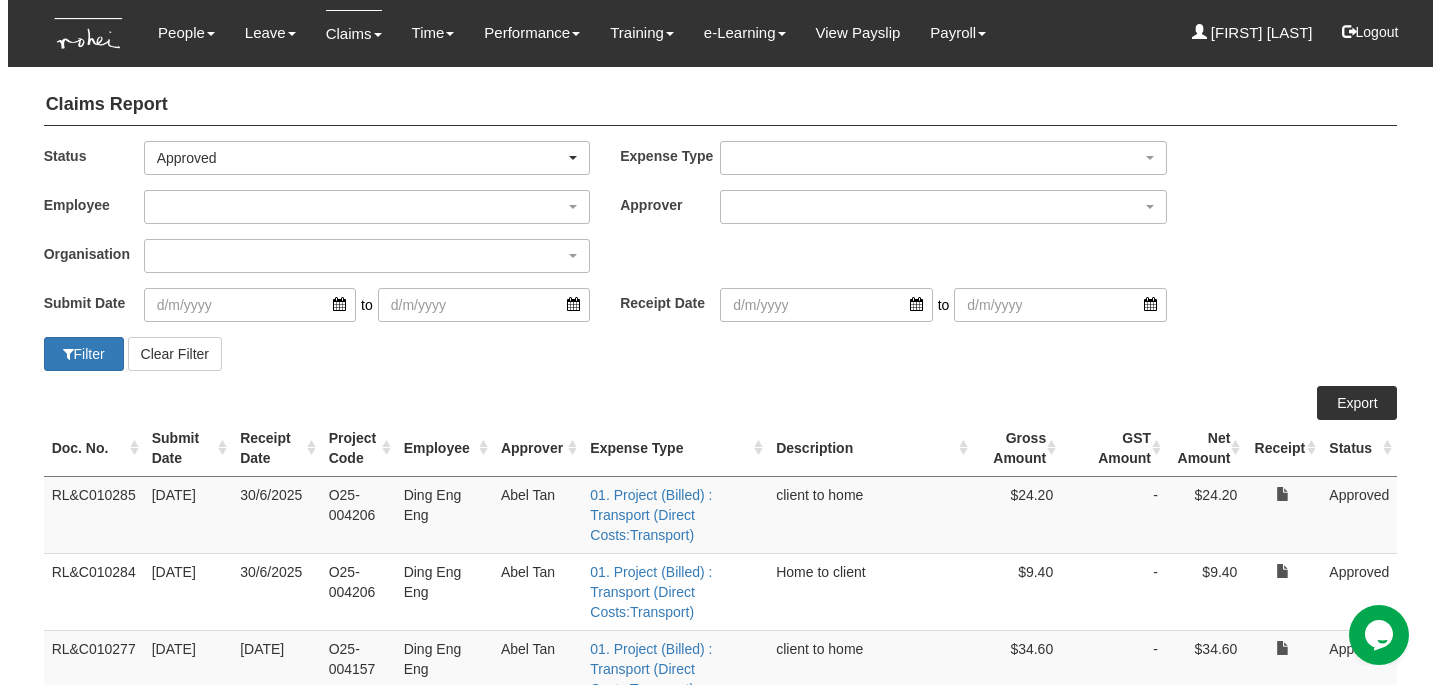 scroll, scrollTop: 0, scrollLeft: 0, axis: both 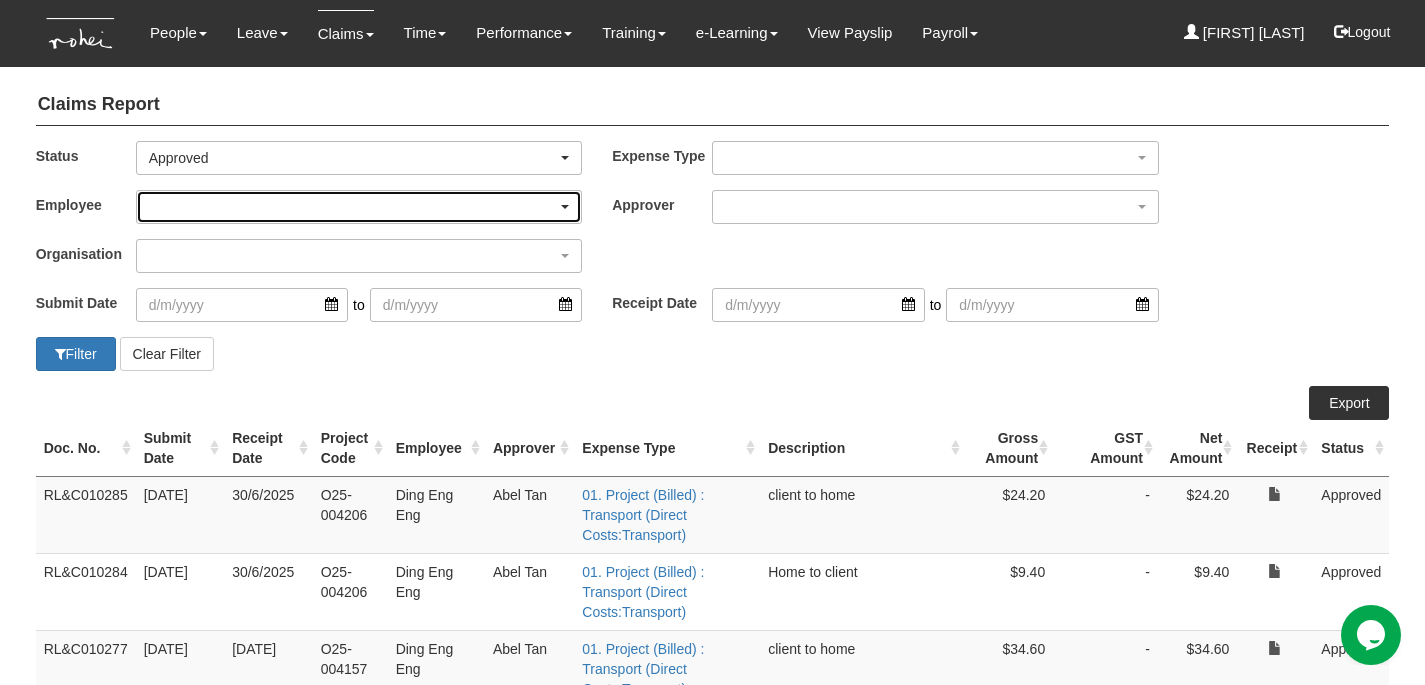 click at bounding box center [359, 207] 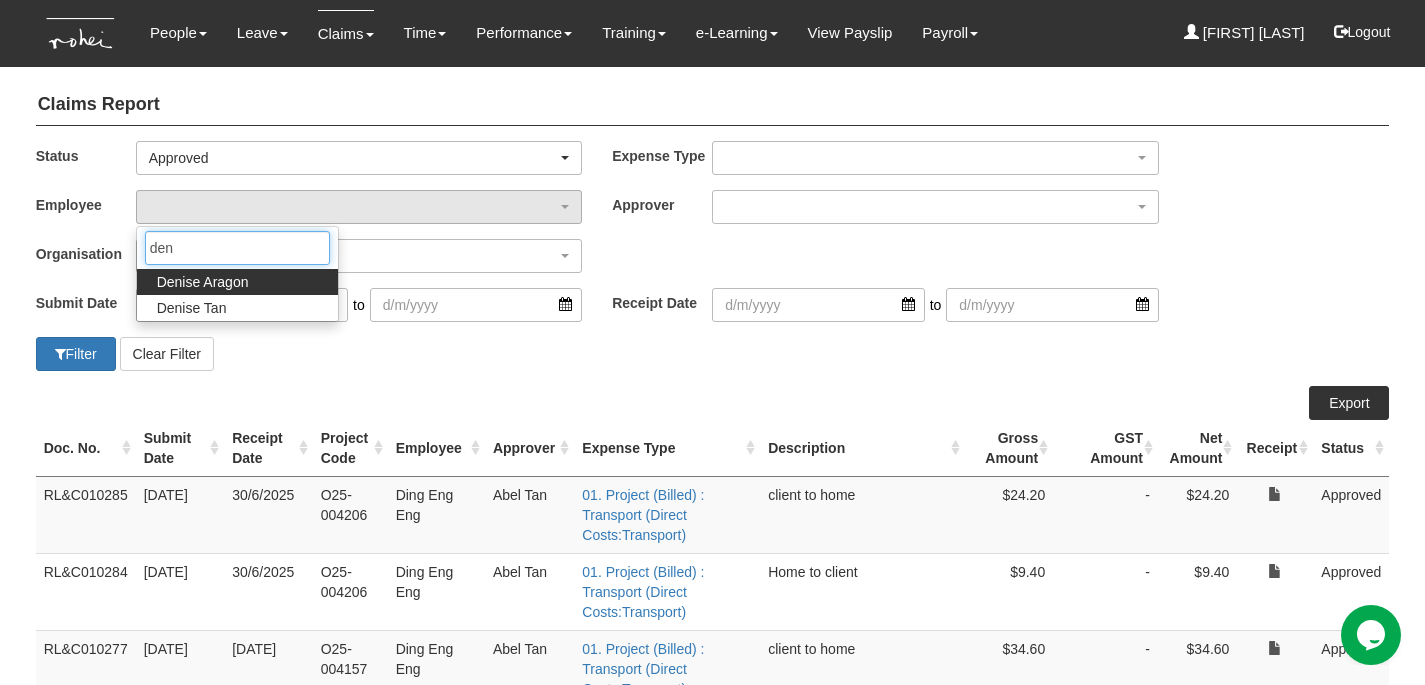 type on "[FIRST]" 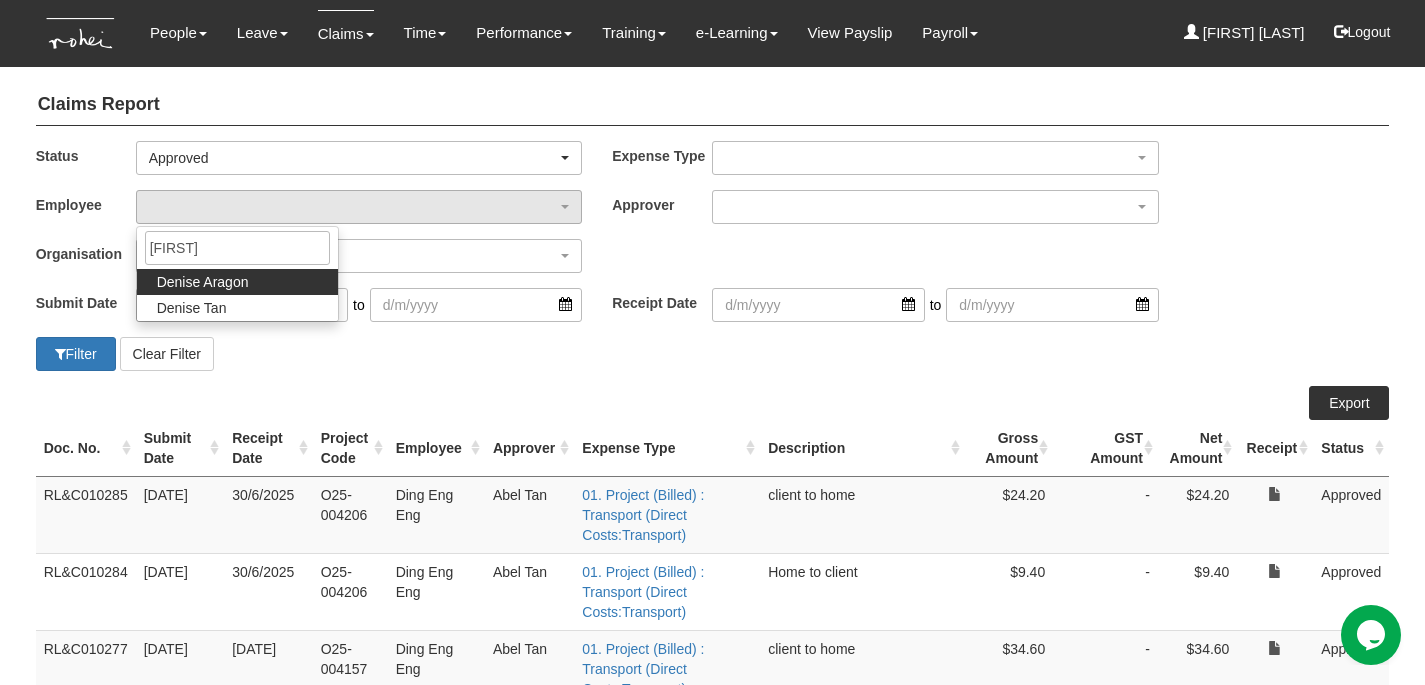 select on "1ae40e68-5a0c-4d70-b50e-45a4e5a72252" 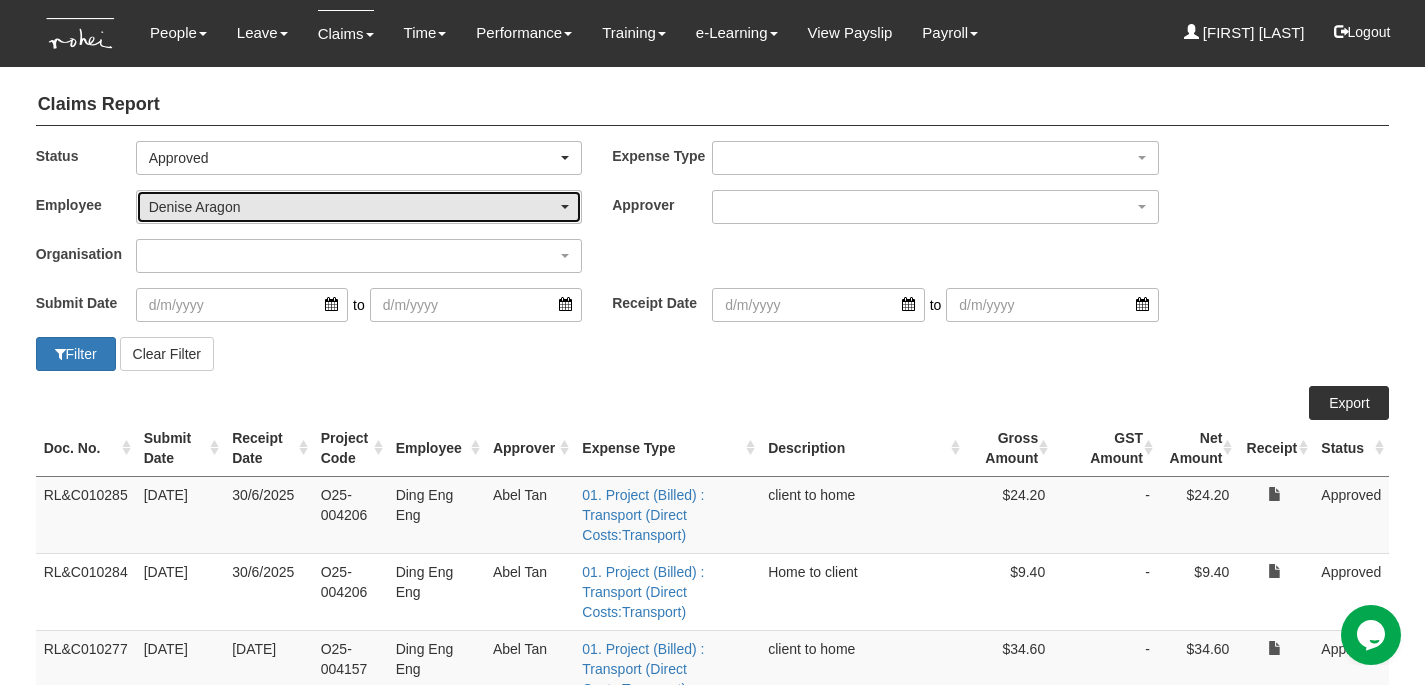 type 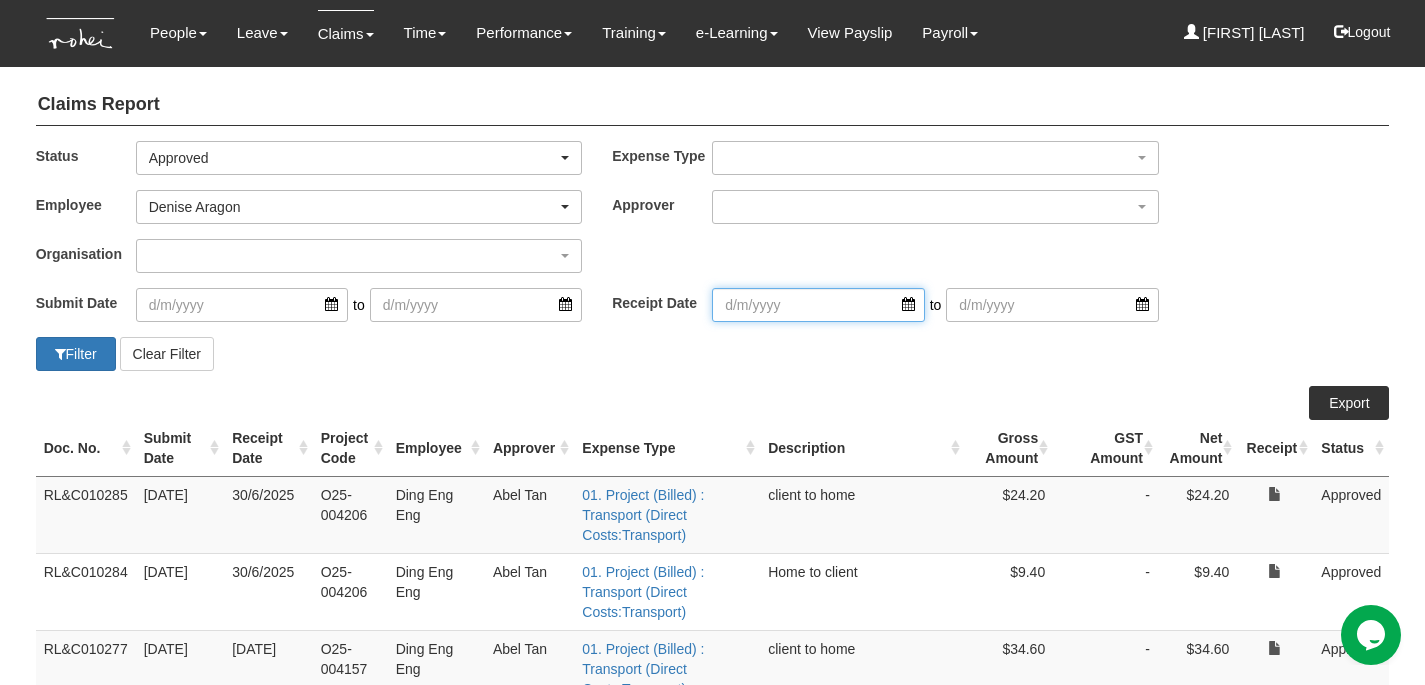 click at bounding box center (818, 305) 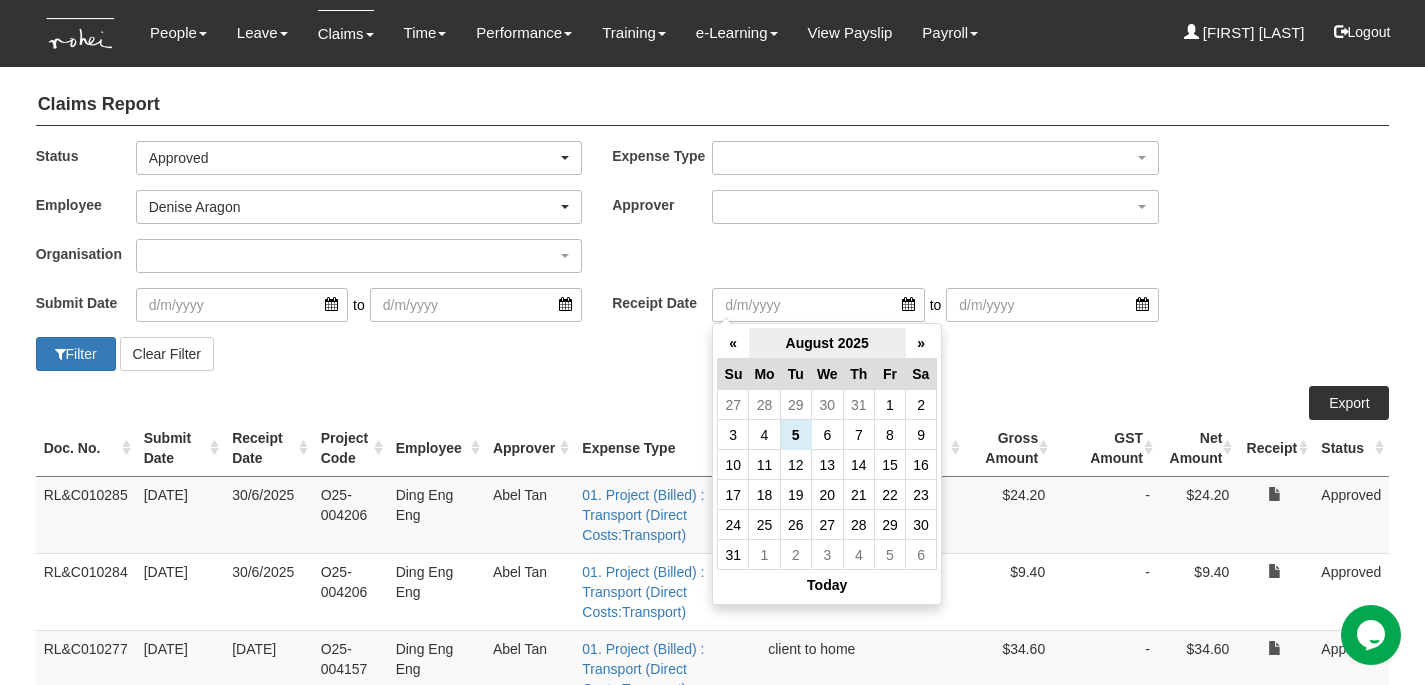 click on "August 2025" at bounding box center [827, 343] 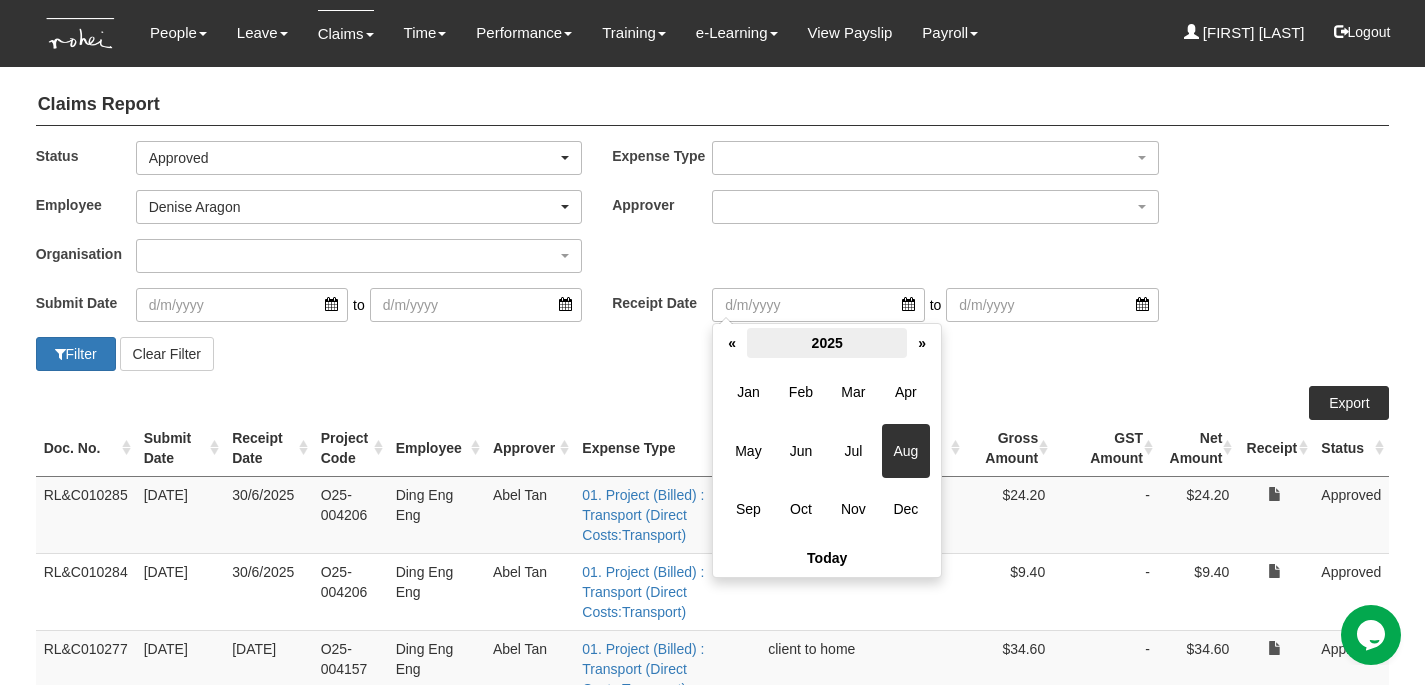 click on "2025" at bounding box center (827, 343) 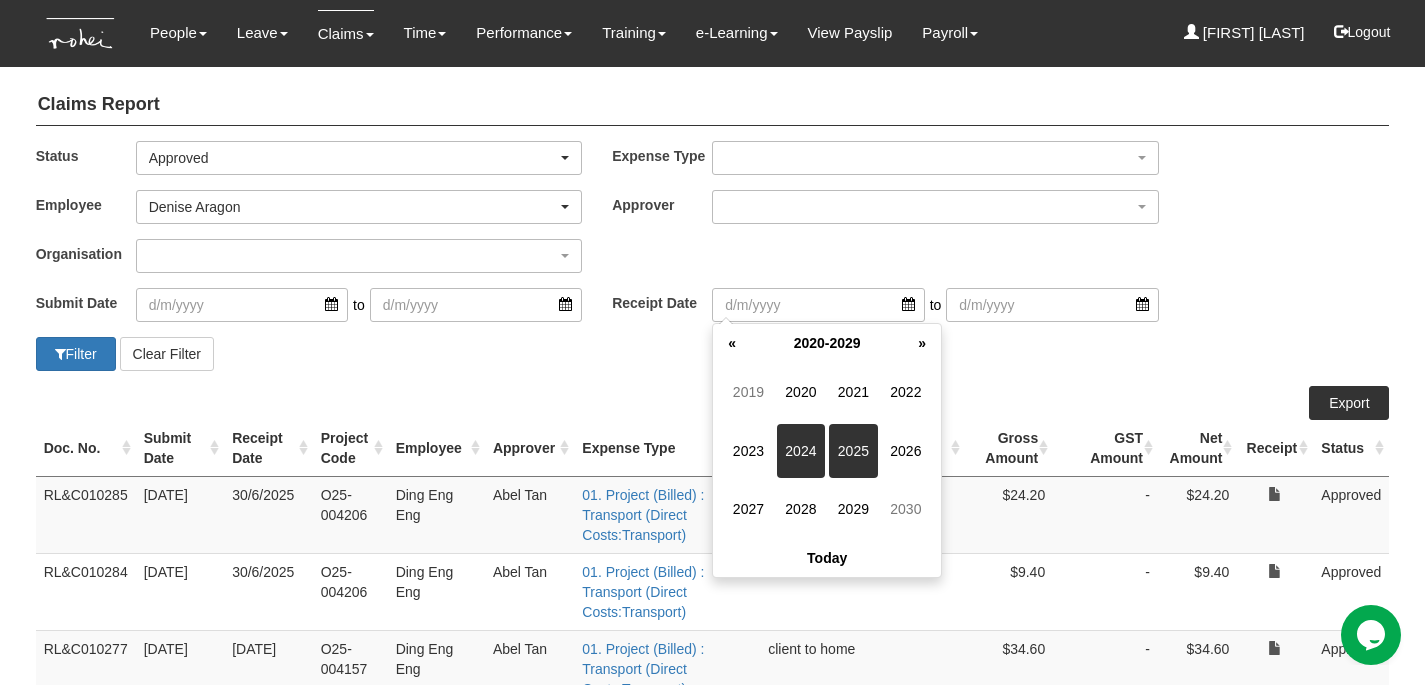 click on "2024" at bounding box center (801, 451) 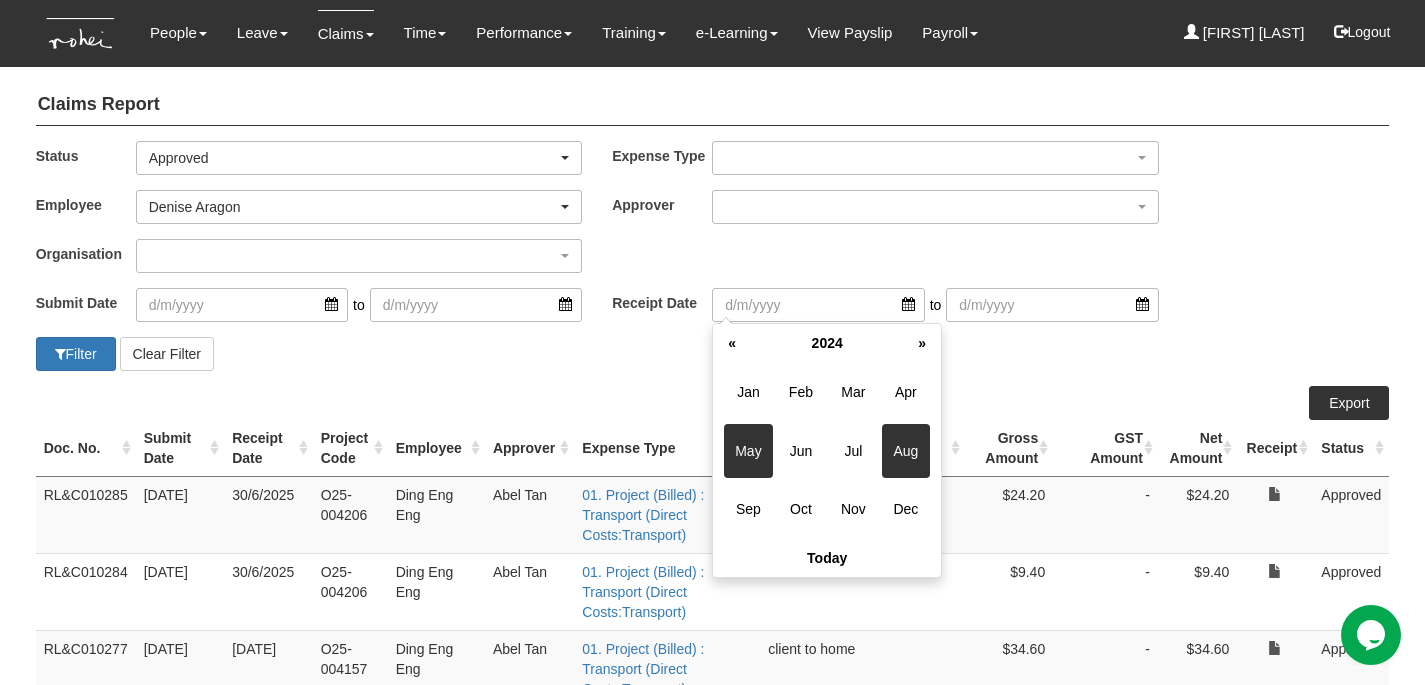 click on "May" at bounding box center [748, 451] 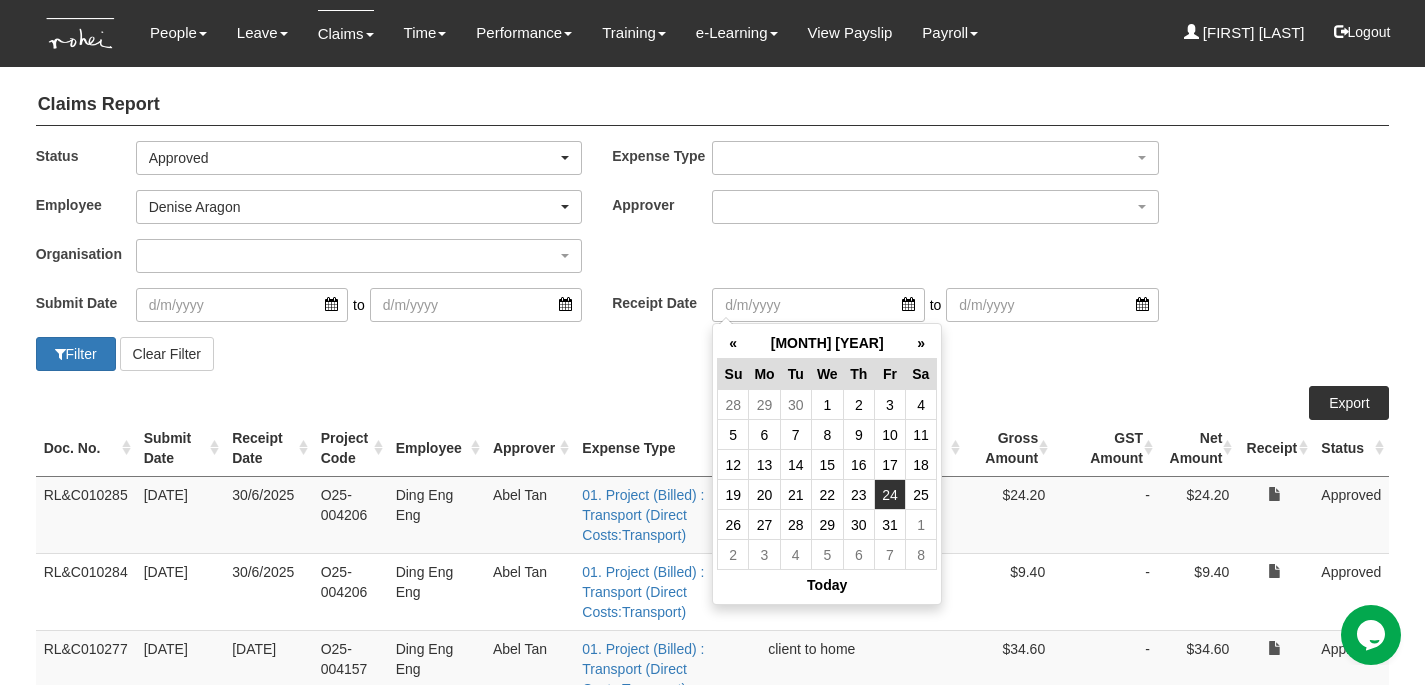 click on "24" at bounding box center [889, 495] 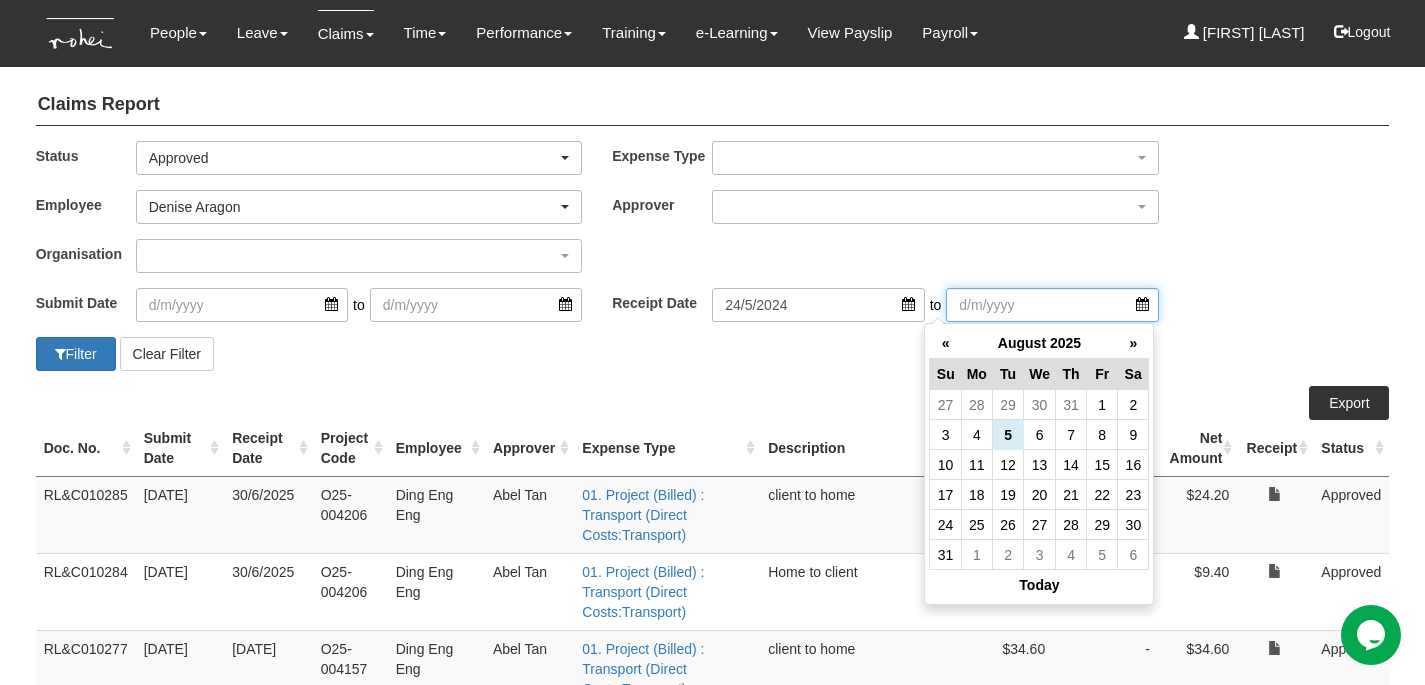 click at bounding box center [1052, 305] 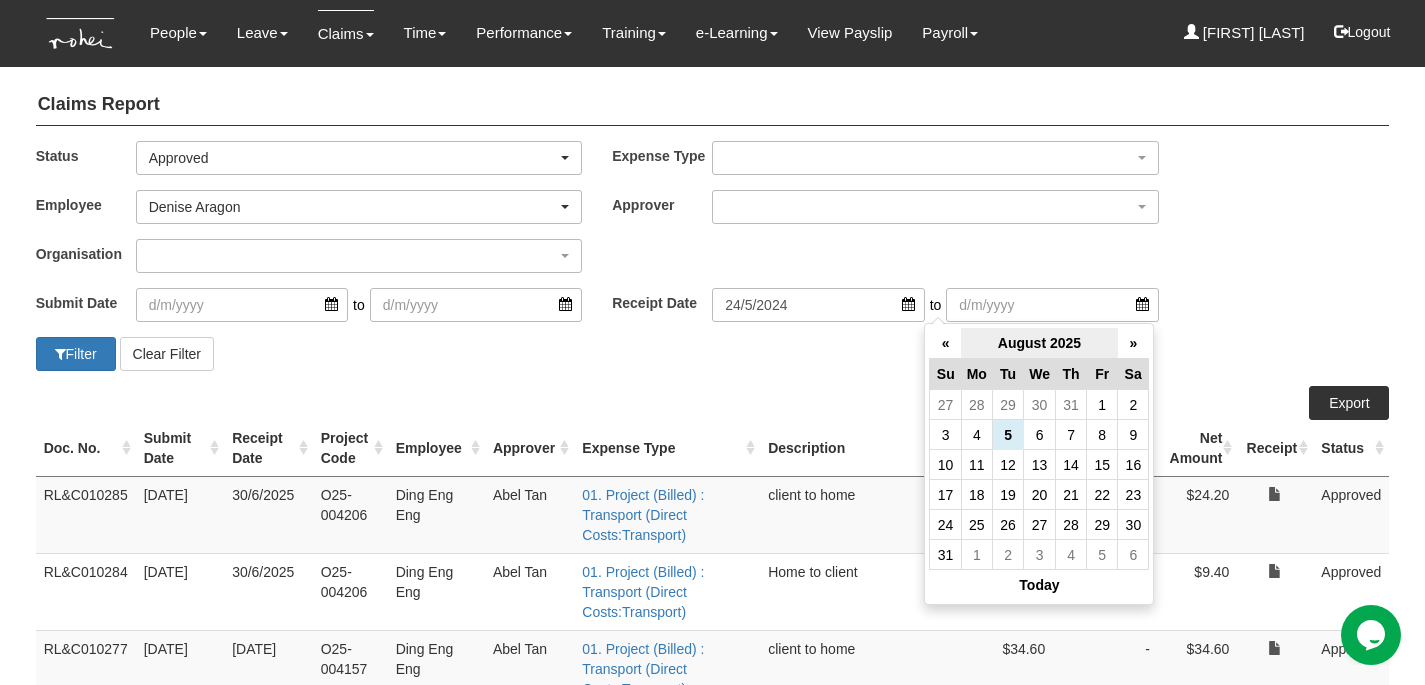 click on "August 2025" at bounding box center (1039, 343) 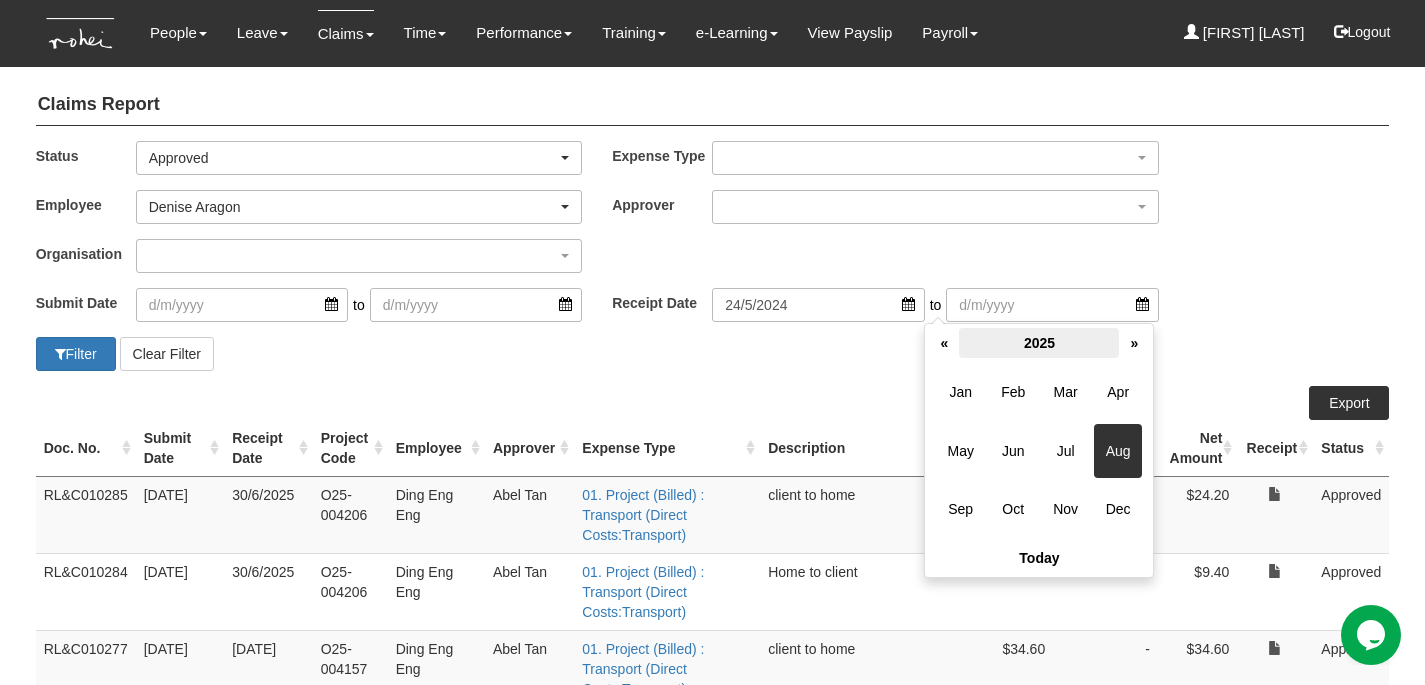 click on "2025" at bounding box center (1039, 343) 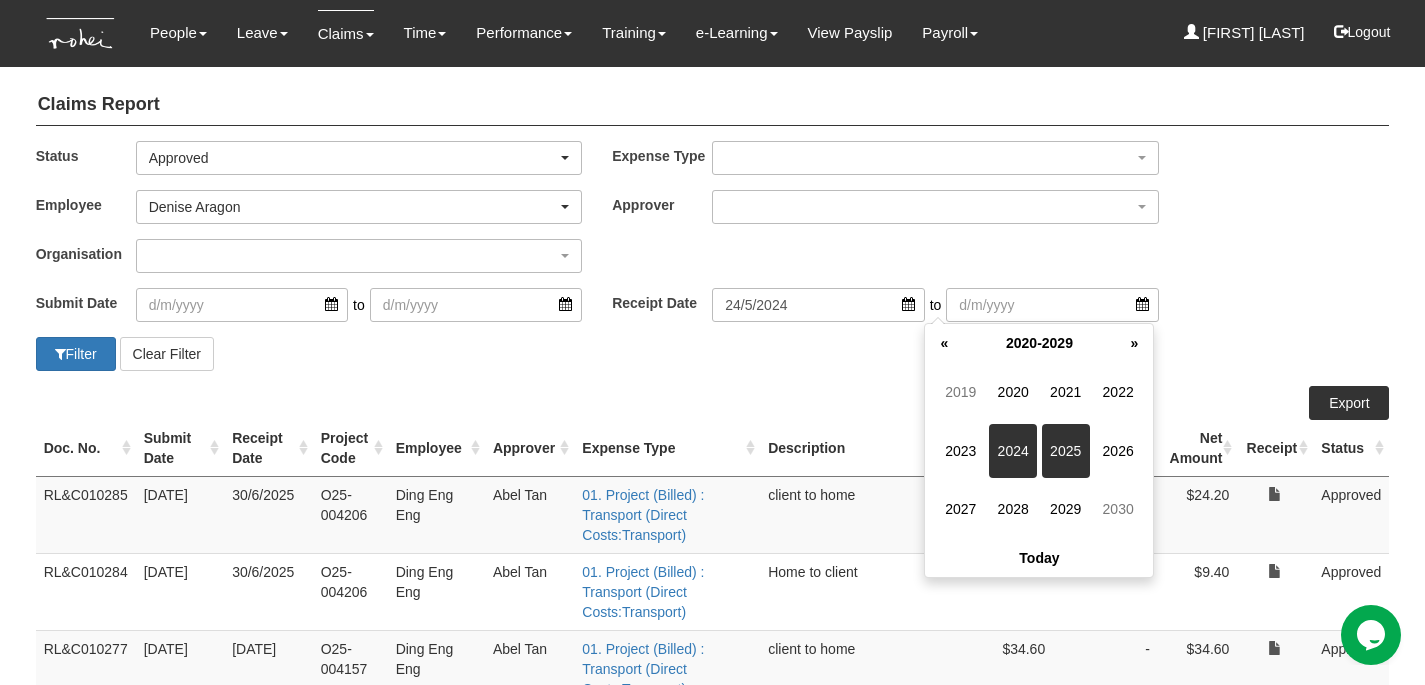 click on "2024" at bounding box center [1013, 451] 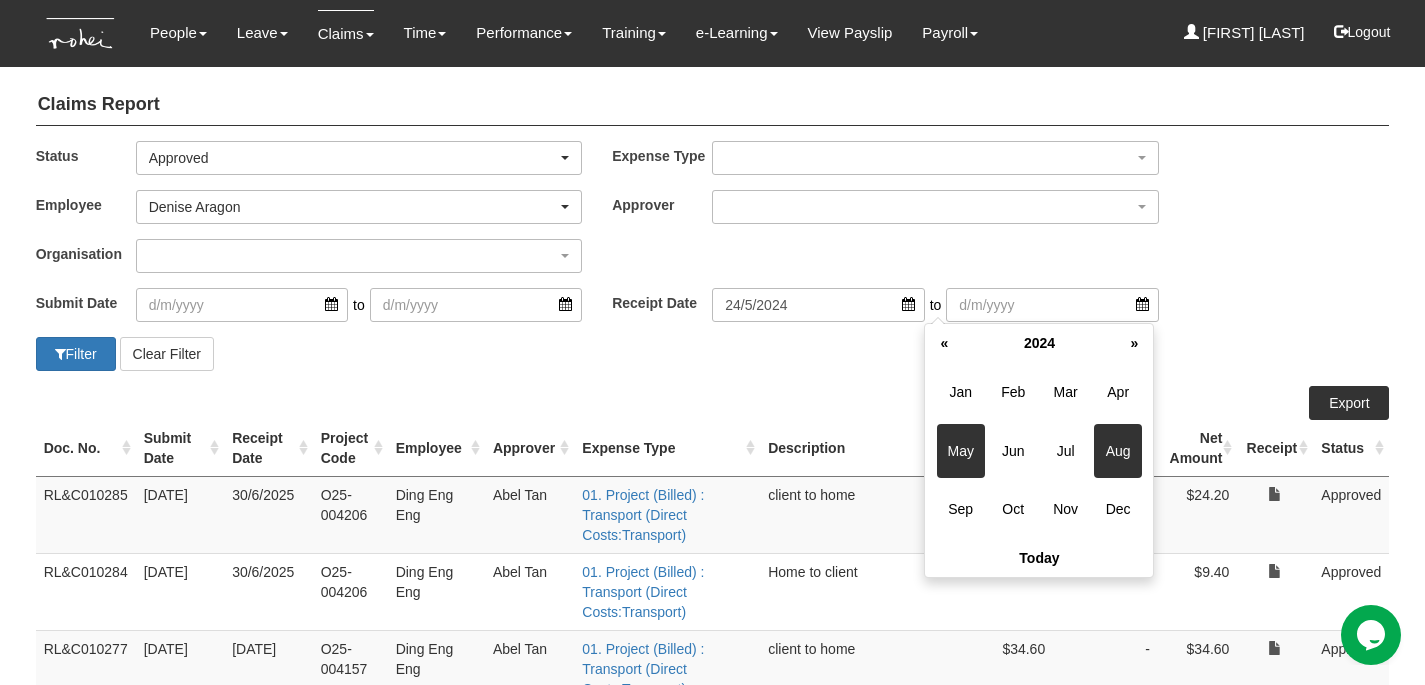 click on "May" at bounding box center [961, 451] 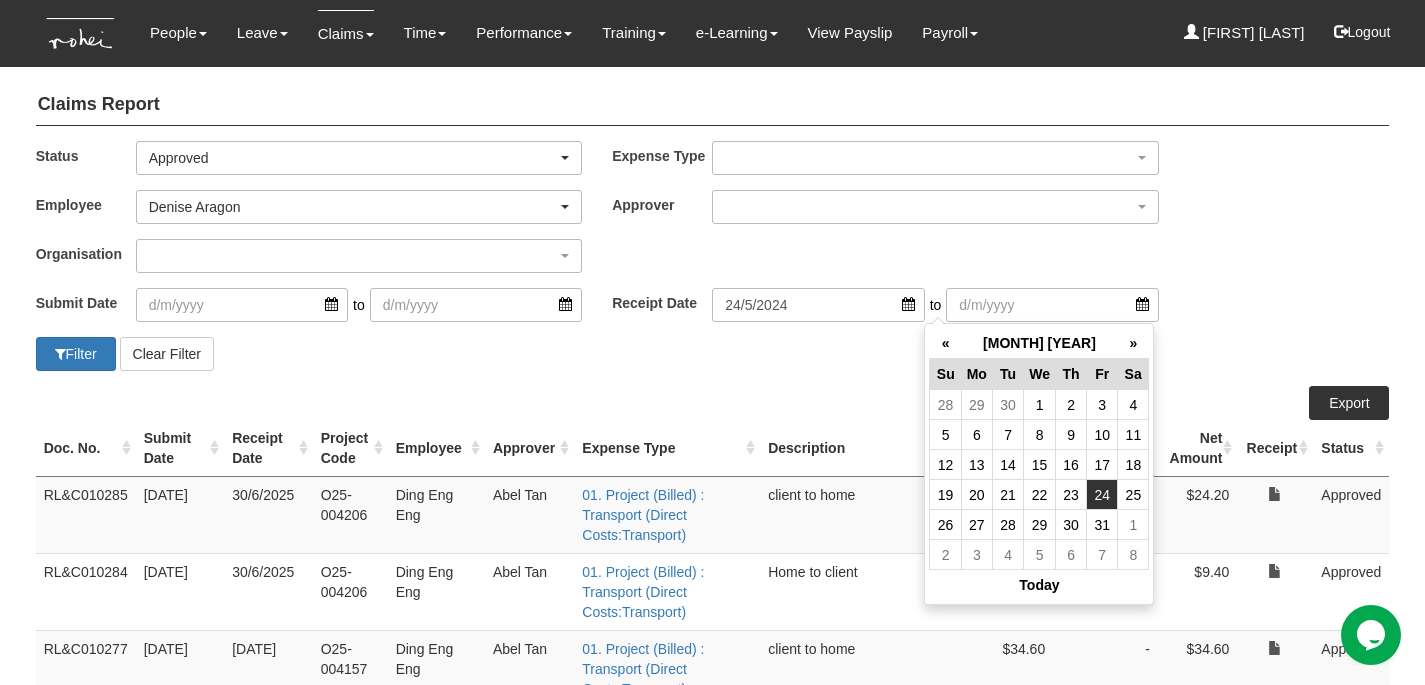 click on "24" at bounding box center (1102, 495) 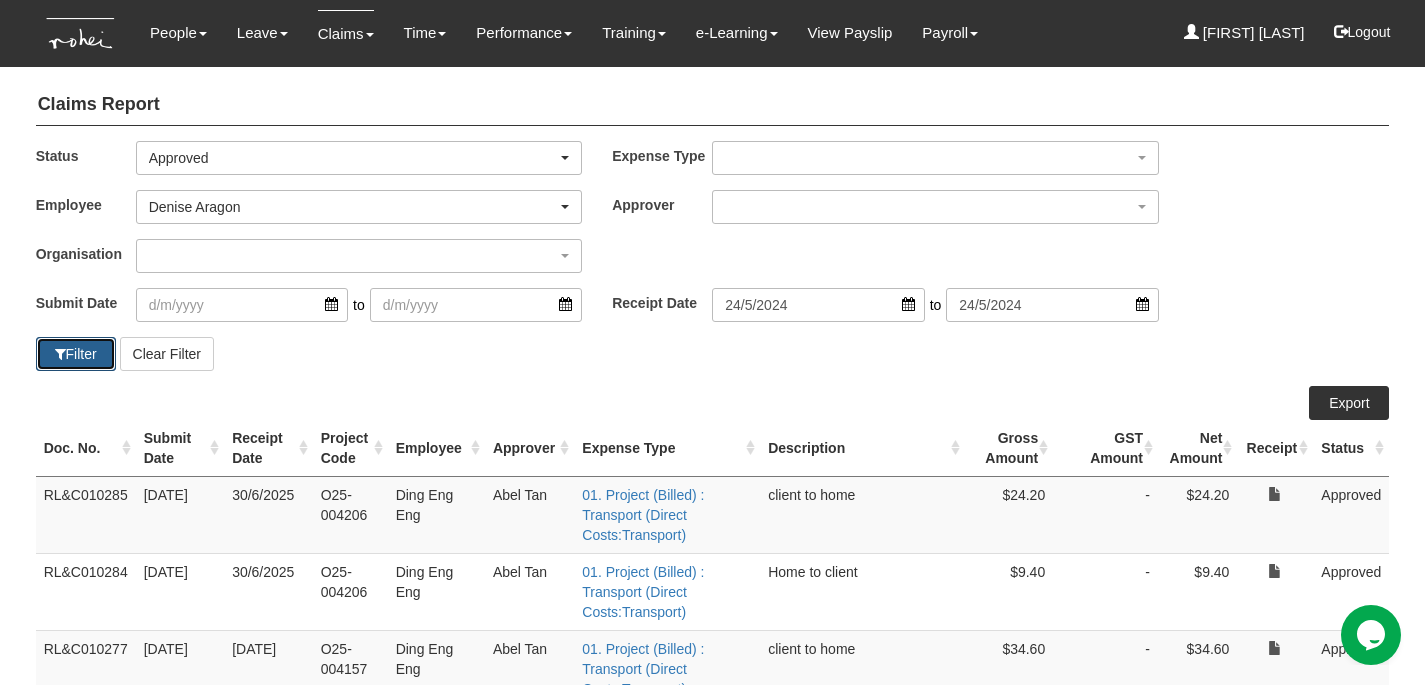 click on "Filter" at bounding box center (76, 354) 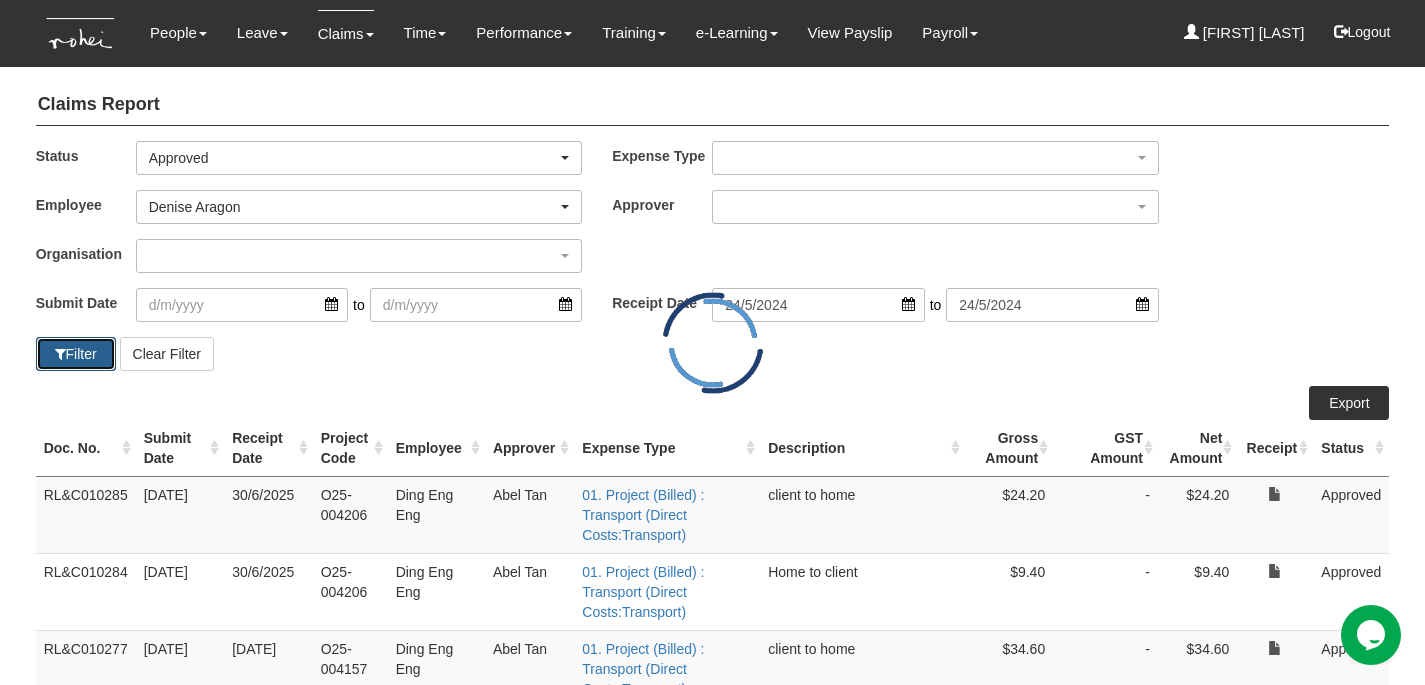 select on "50" 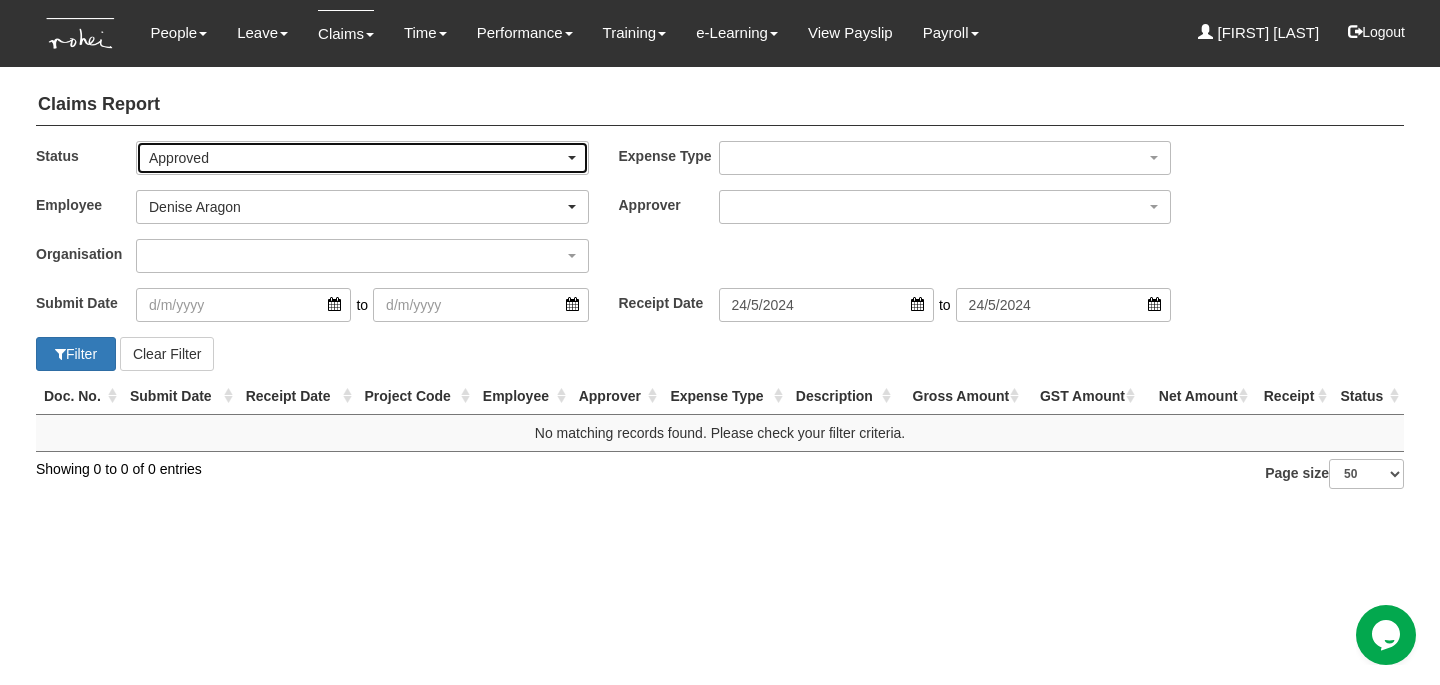 click on "Approved" at bounding box center [356, 158] 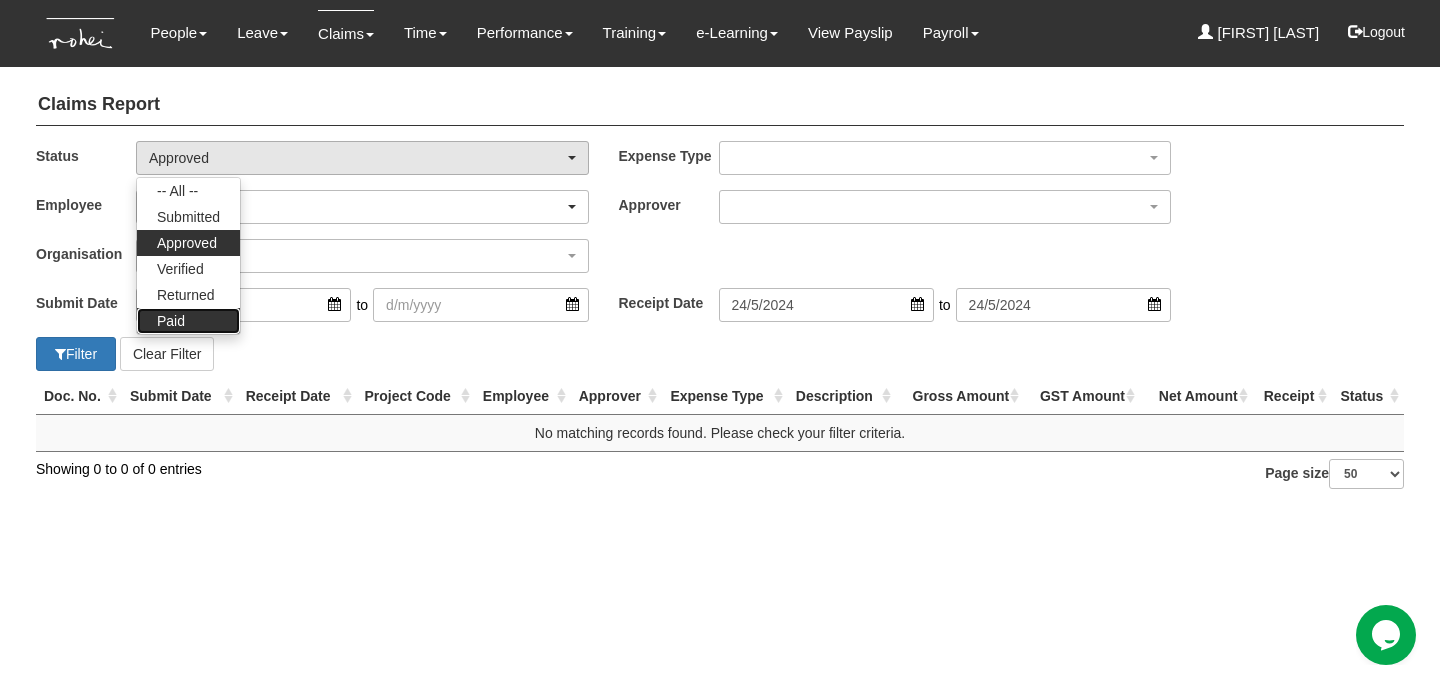 click on "Paid" at bounding box center [188, 321] 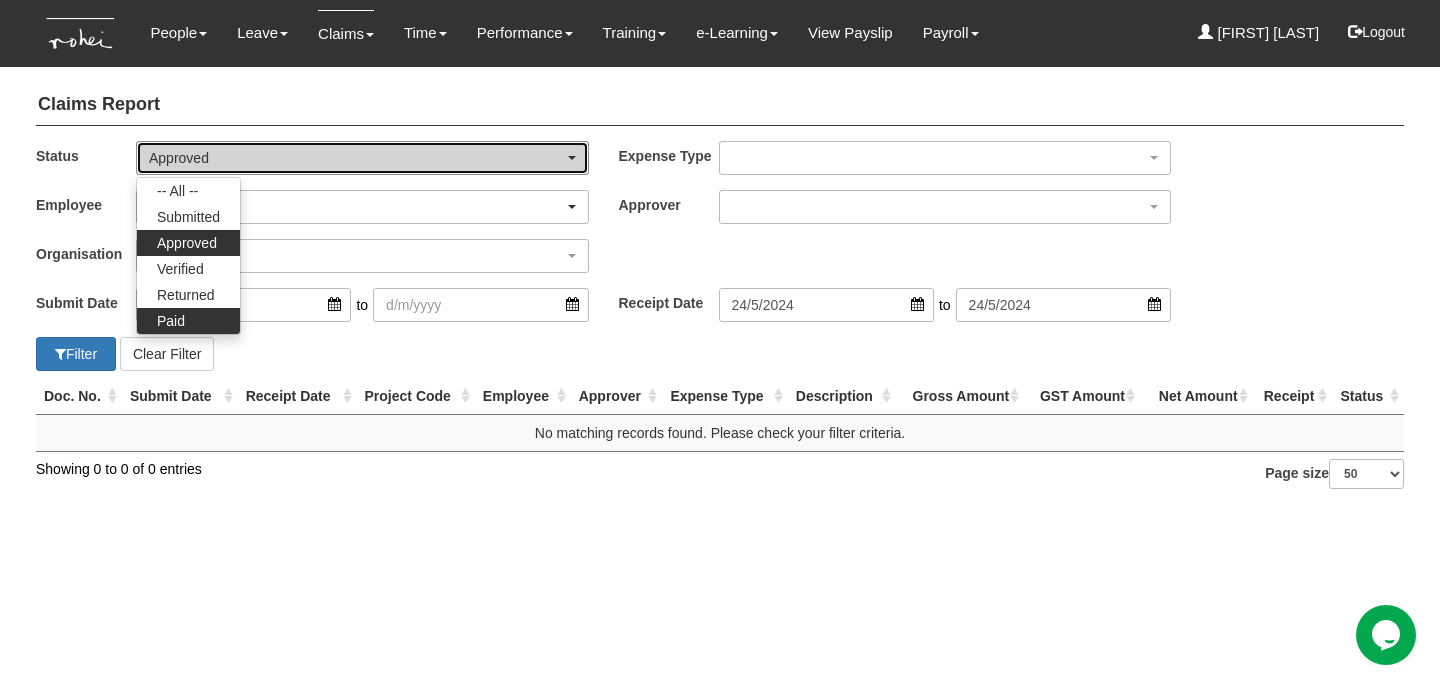select on "Paid" 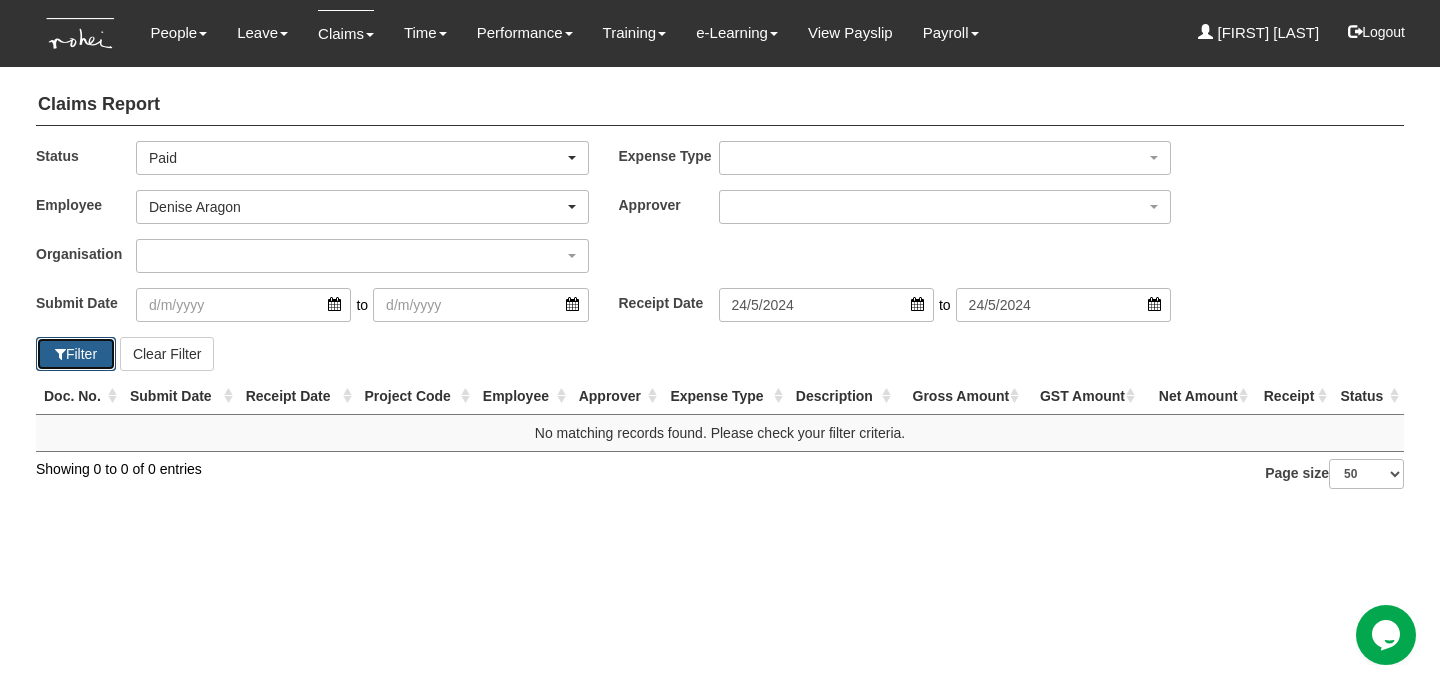 click on "Filter" at bounding box center (76, 354) 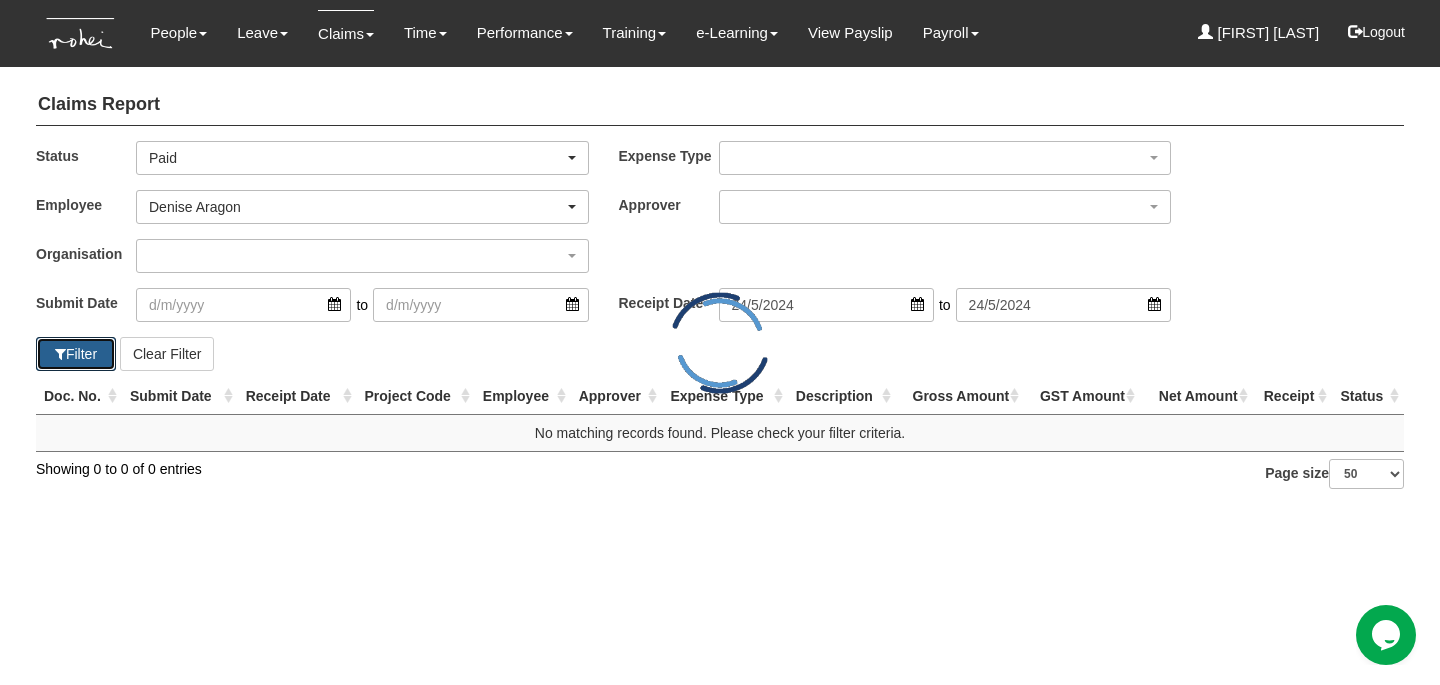select on "50" 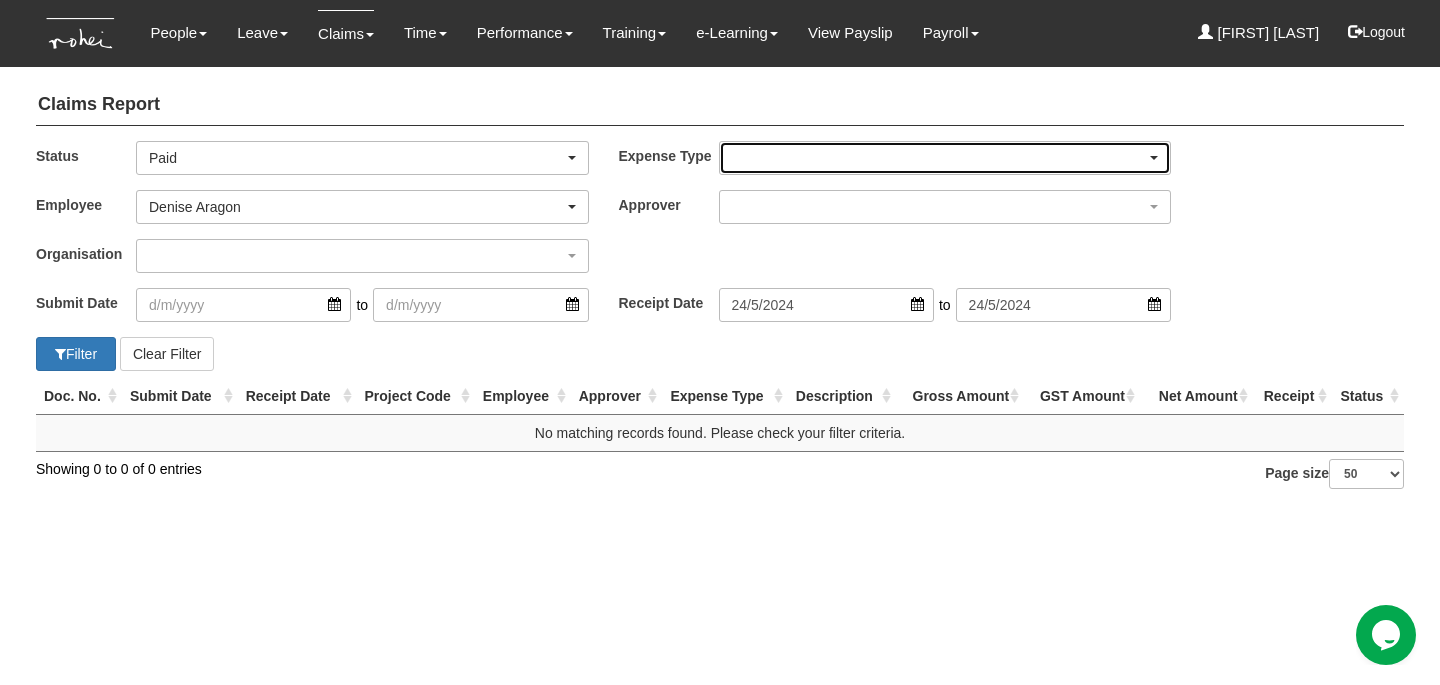 click at bounding box center [945, 158] 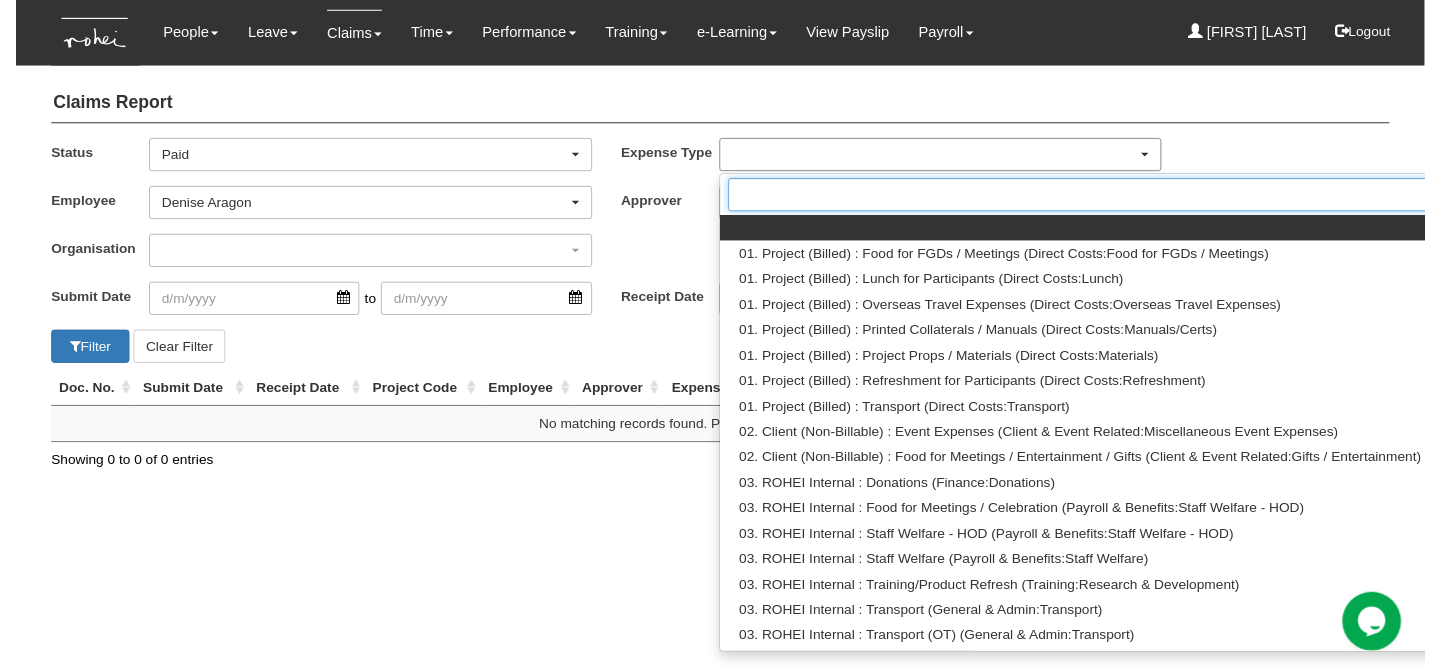 scroll, scrollTop: 0, scrollLeft: 55, axis: horizontal 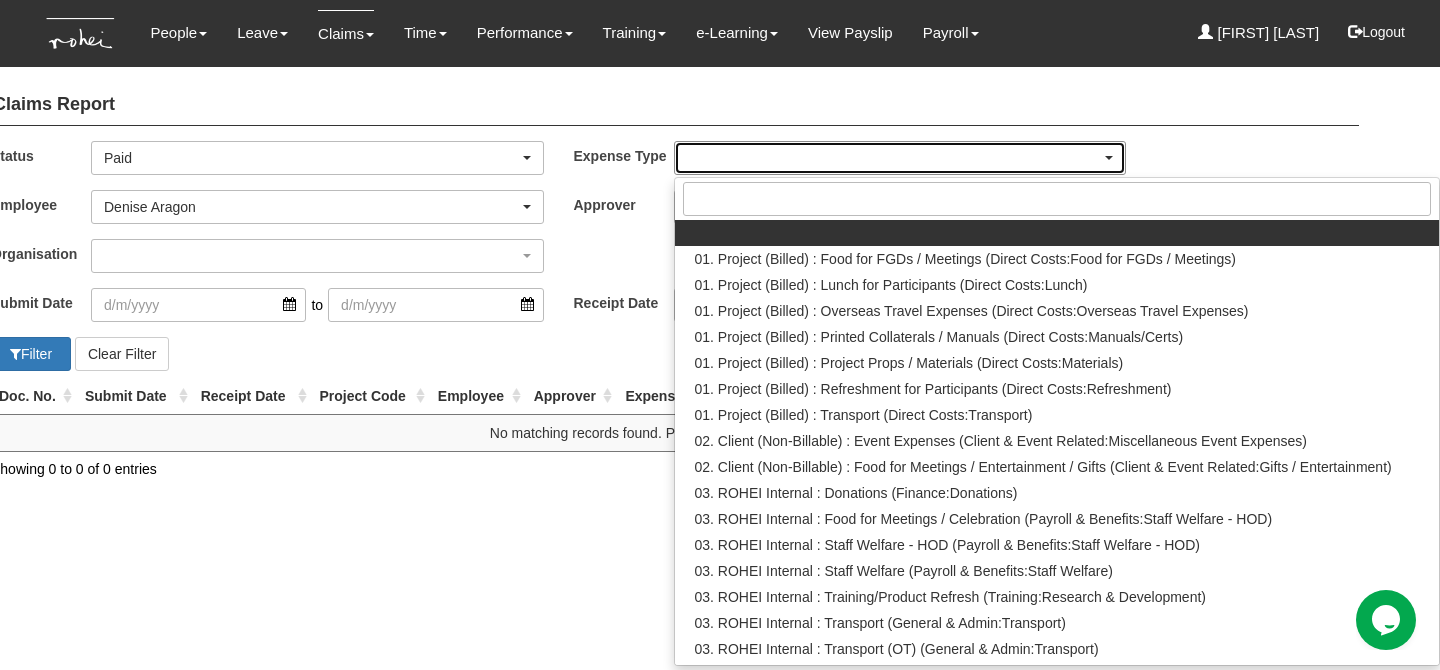 click at bounding box center (900, 158) 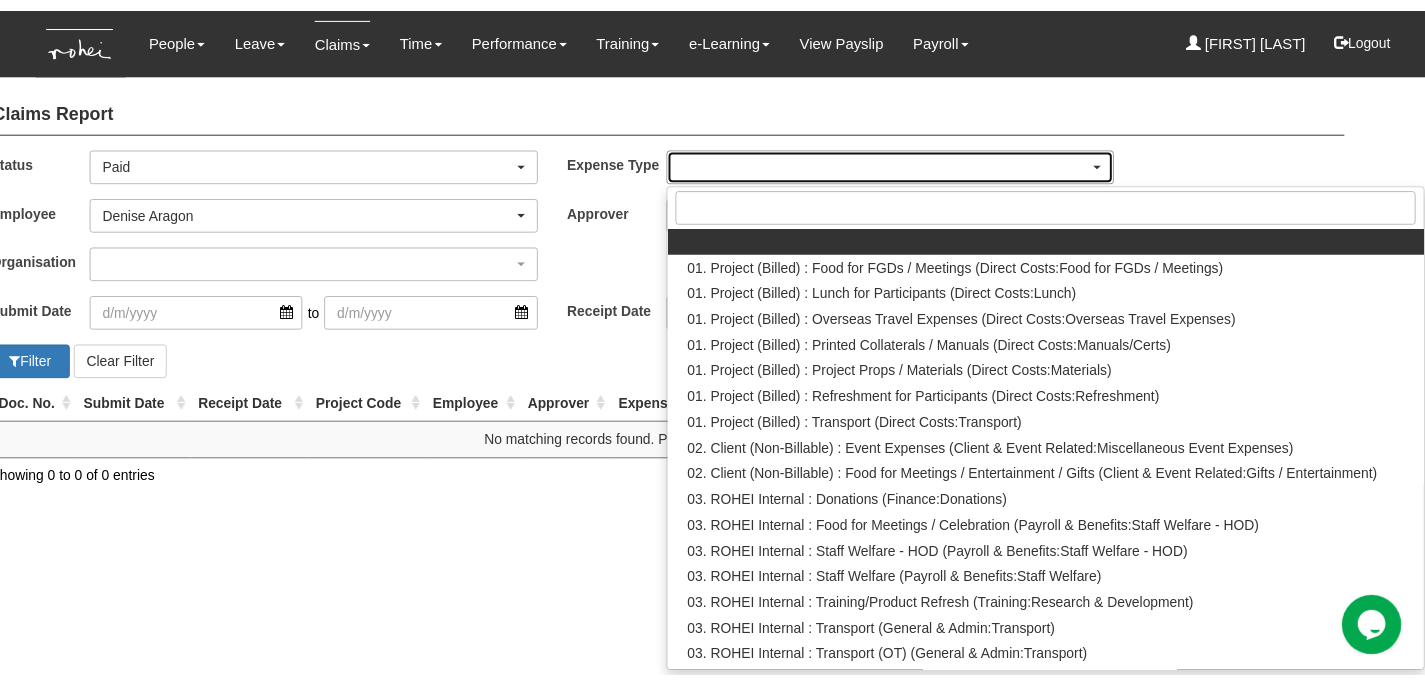 scroll, scrollTop: 0, scrollLeft: 0, axis: both 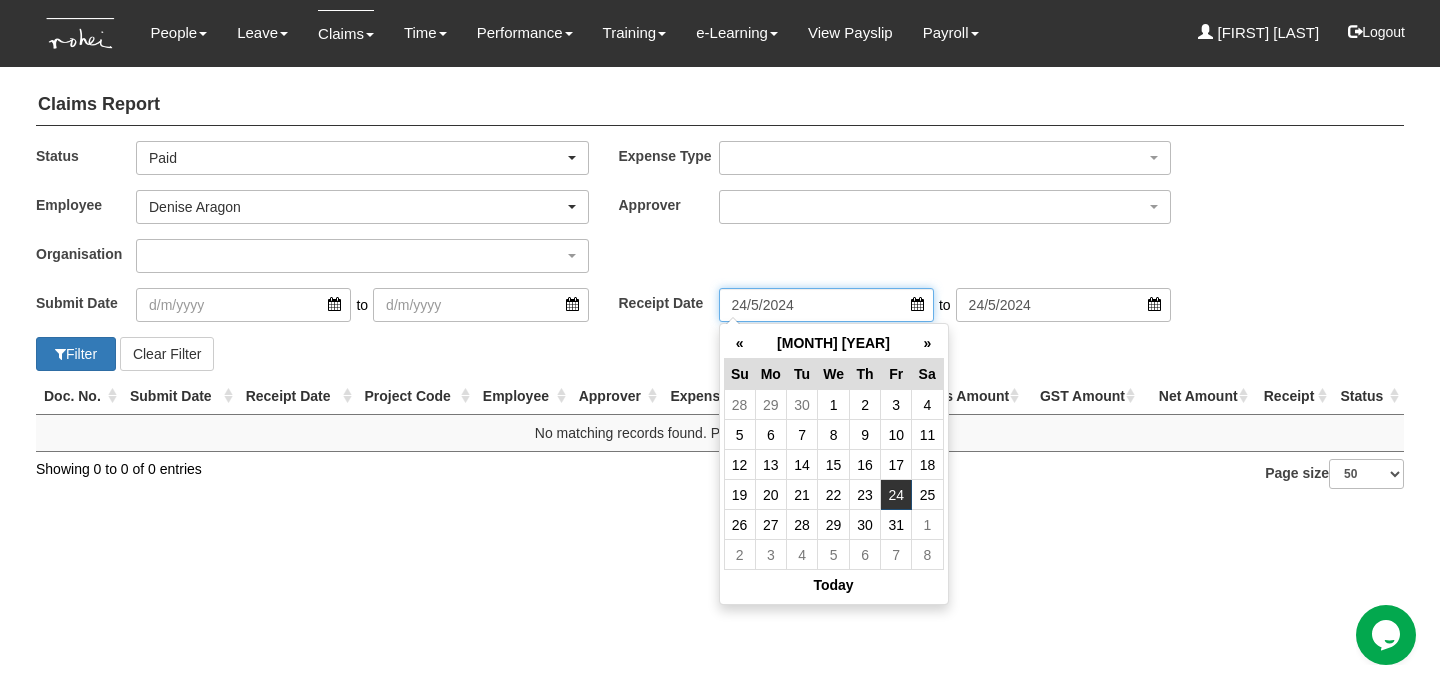 click on "24/5/2024" at bounding box center [826, 305] 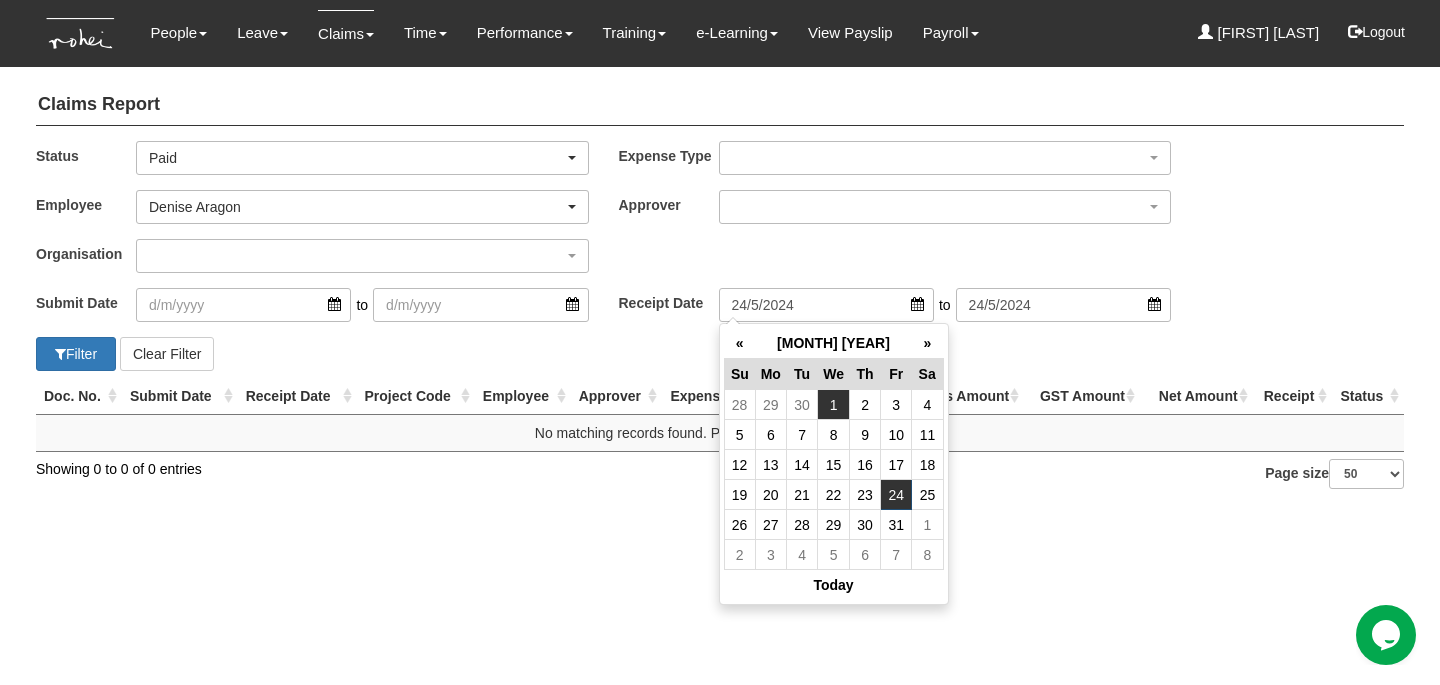 click on "1" at bounding box center [834, 405] 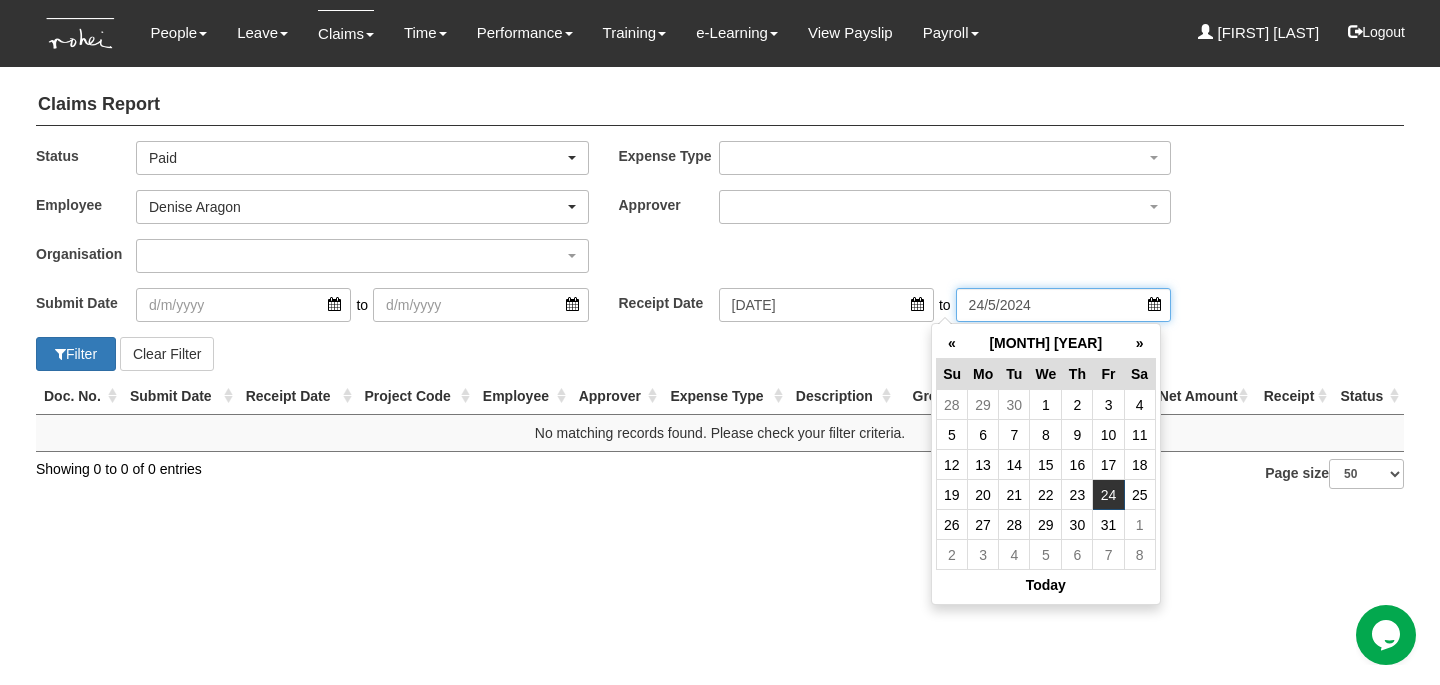 click on "24/5/2024" at bounding box center [1063, 305] 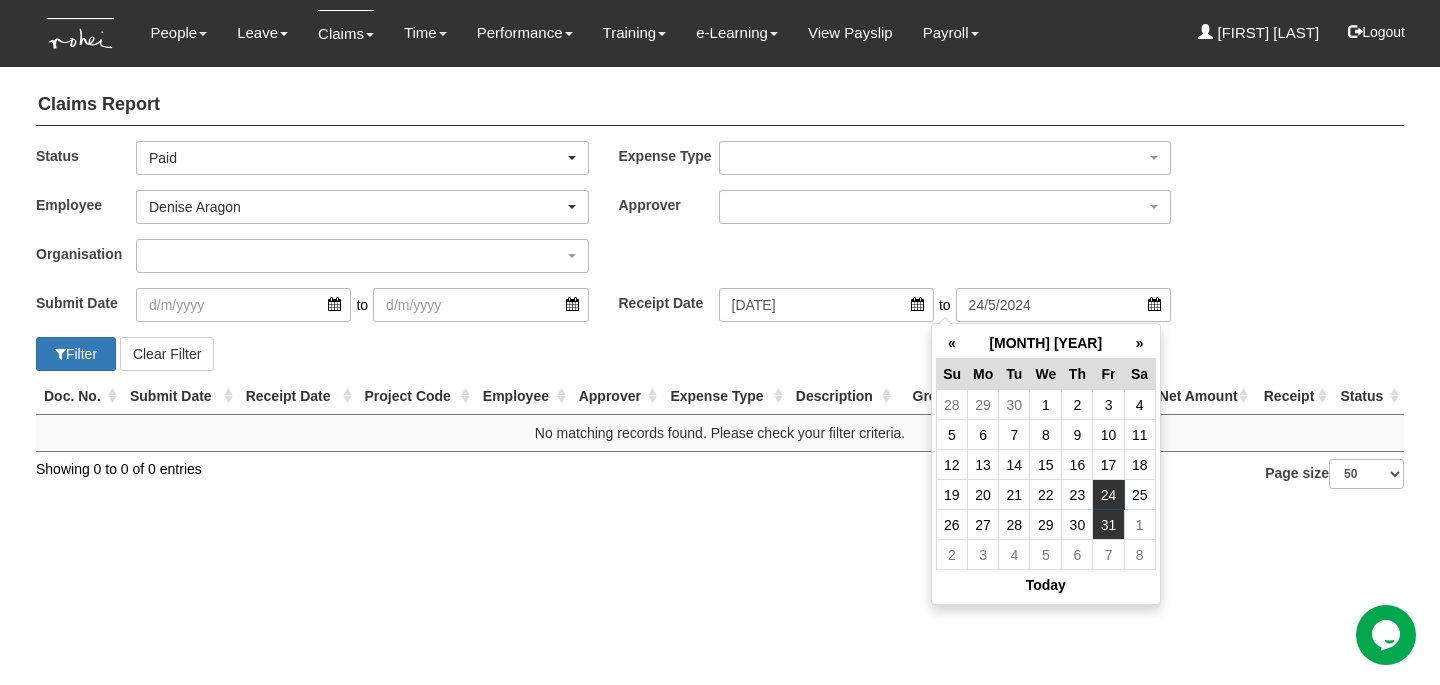 click on "31" at bounding box center [1108, 525] 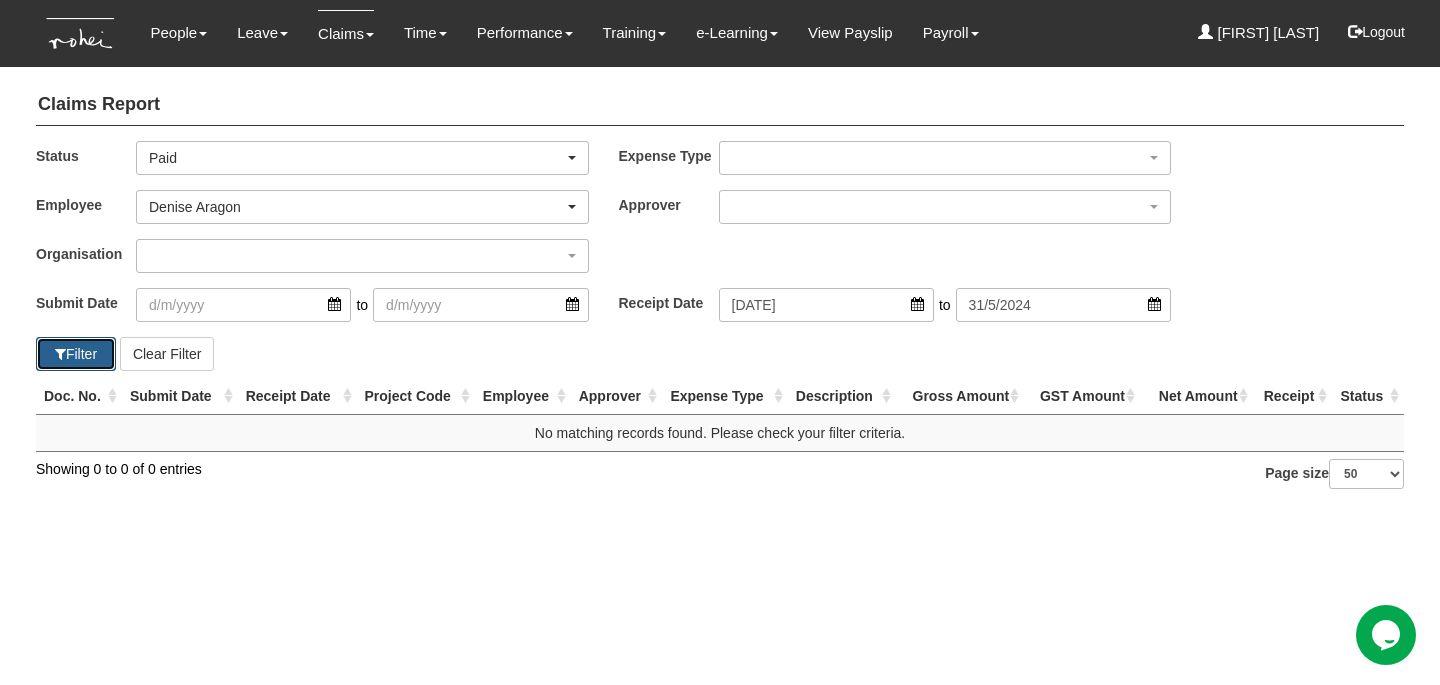 click on "Filter" at bounding box center (76, 354) 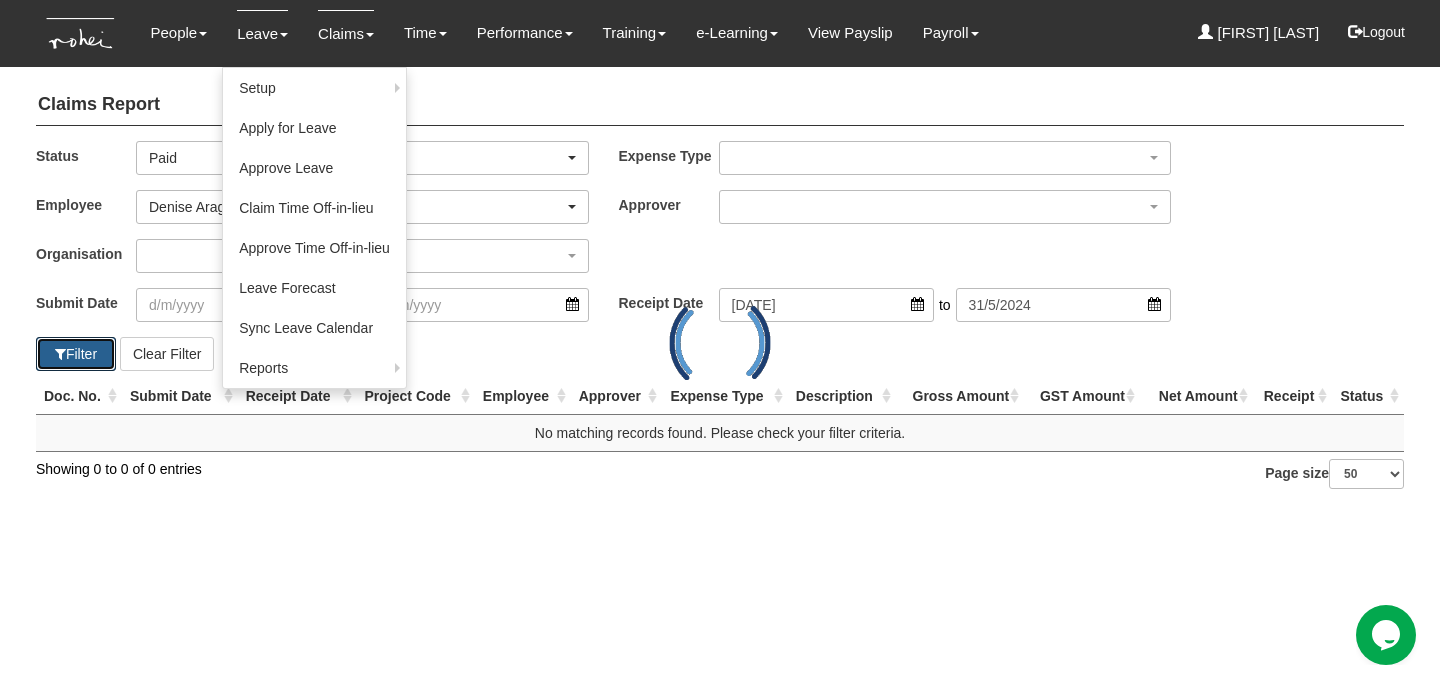 select on "50" 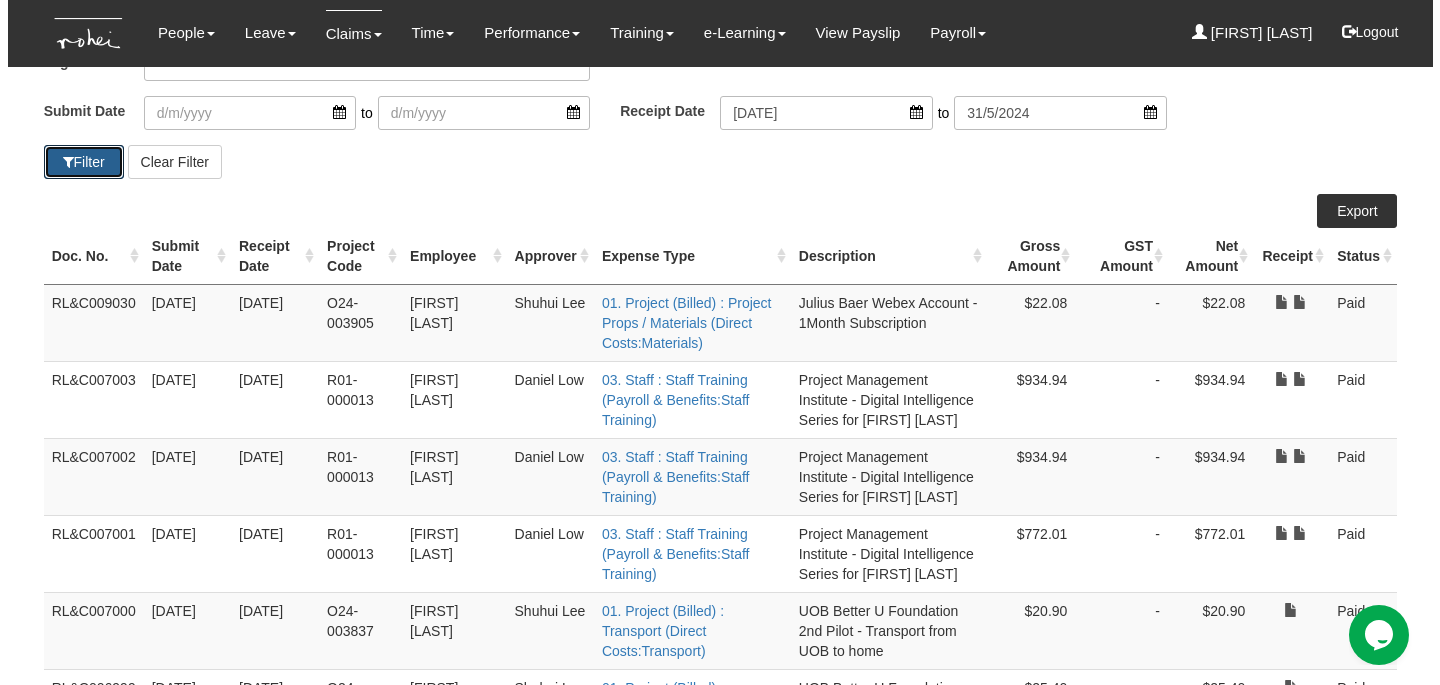 scroll, scrollTop: 198, scrollLeft: 0, axis: vertical 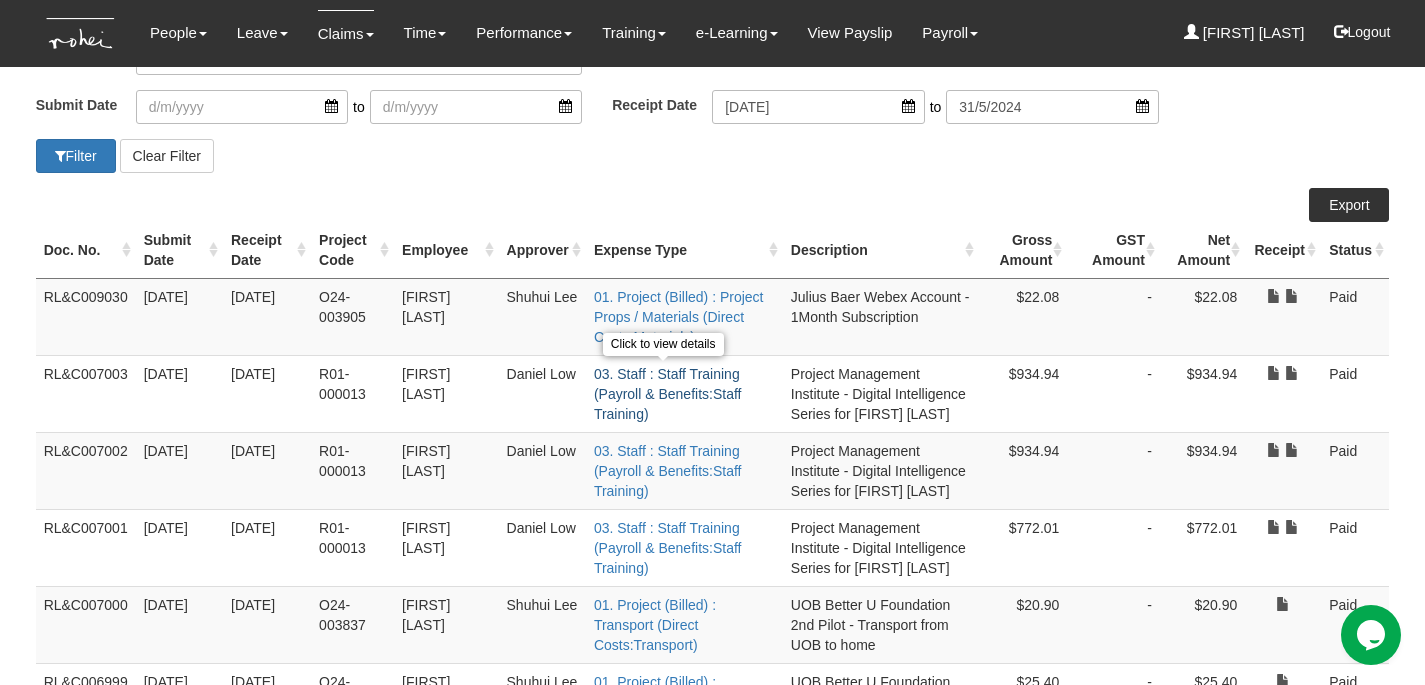click on "03. Staff : Staff Training (Payroll & Benefits:Staff Training)" at bounding box center (668, 394) 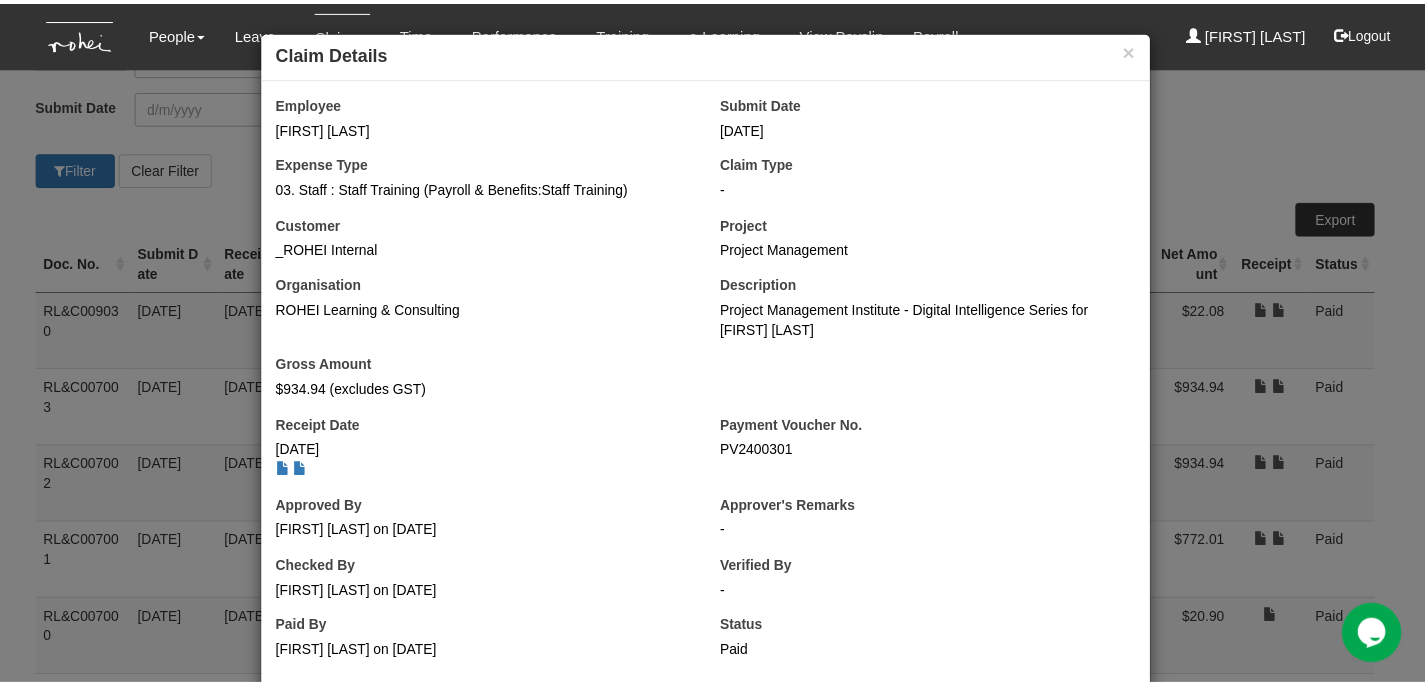 scroll, scrollTop: 37, scrollLeft: 0, axis: vertical 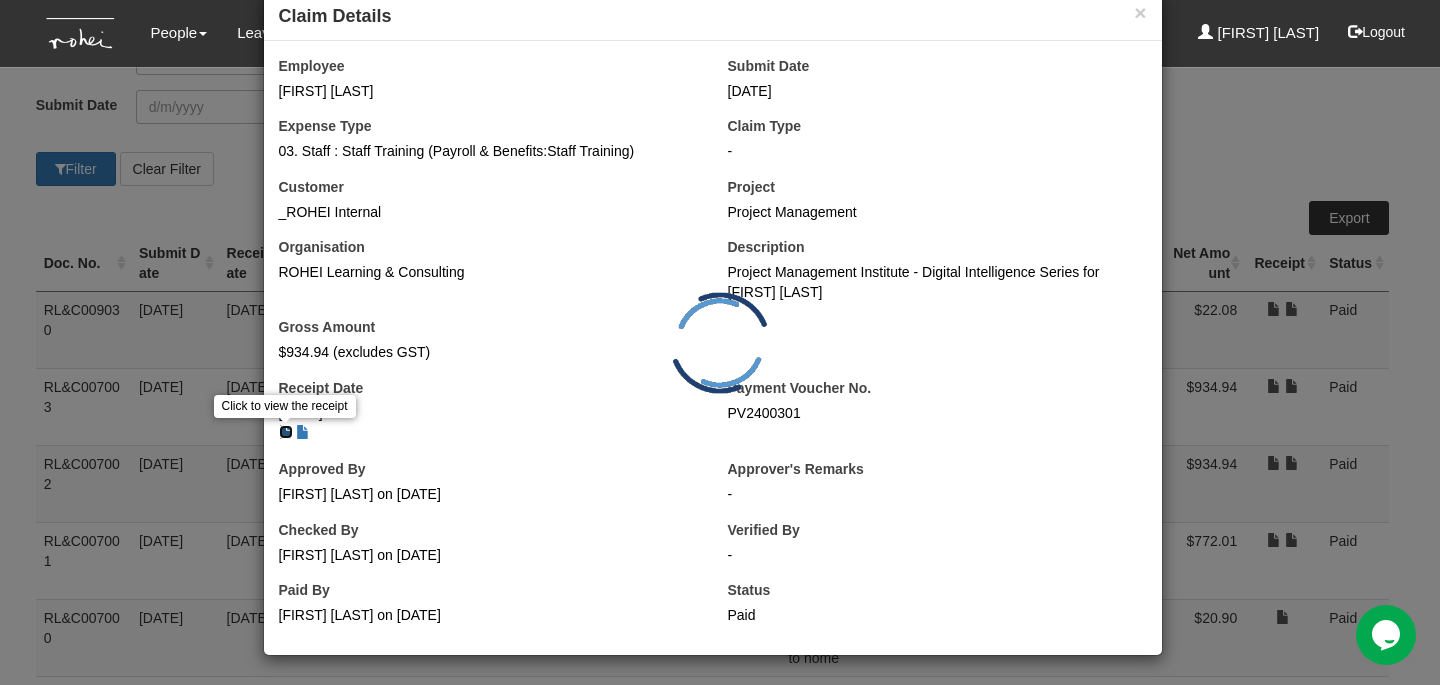 click at bounding box center (286, 432) 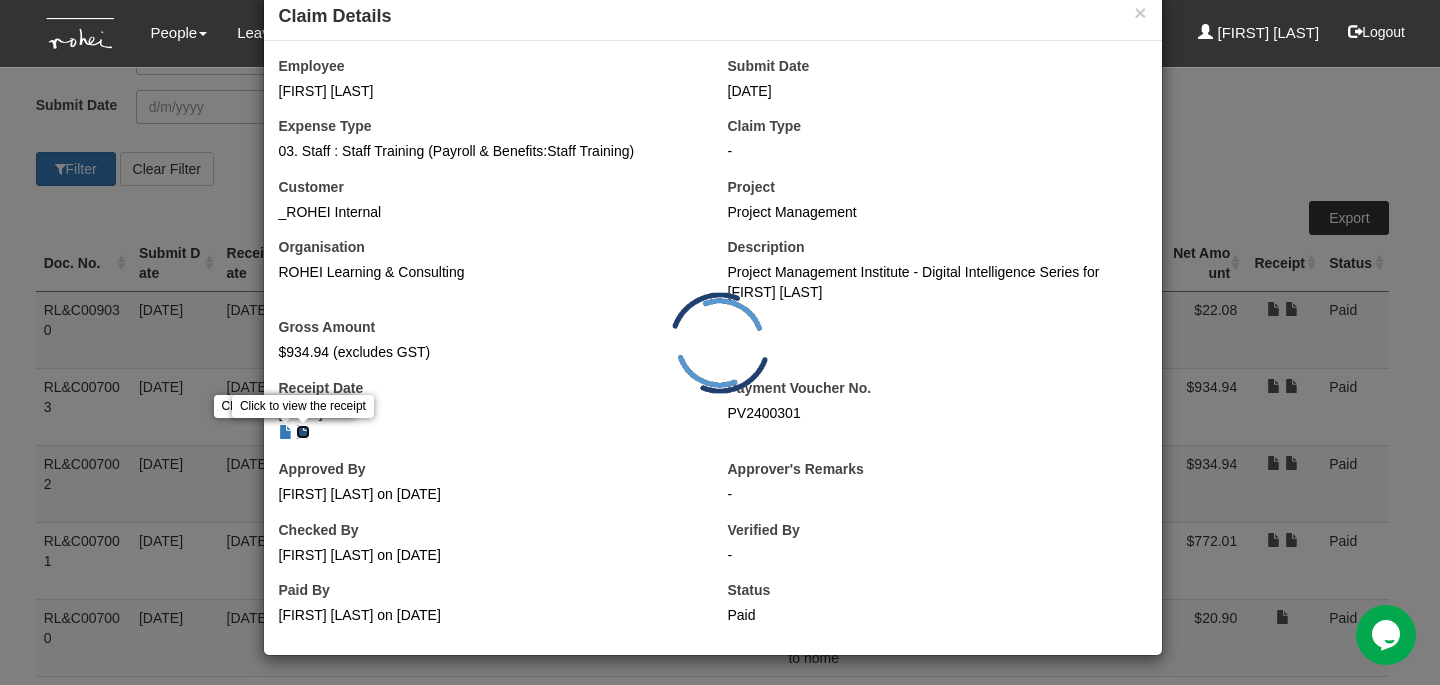 click at bounding box center (303, 432) 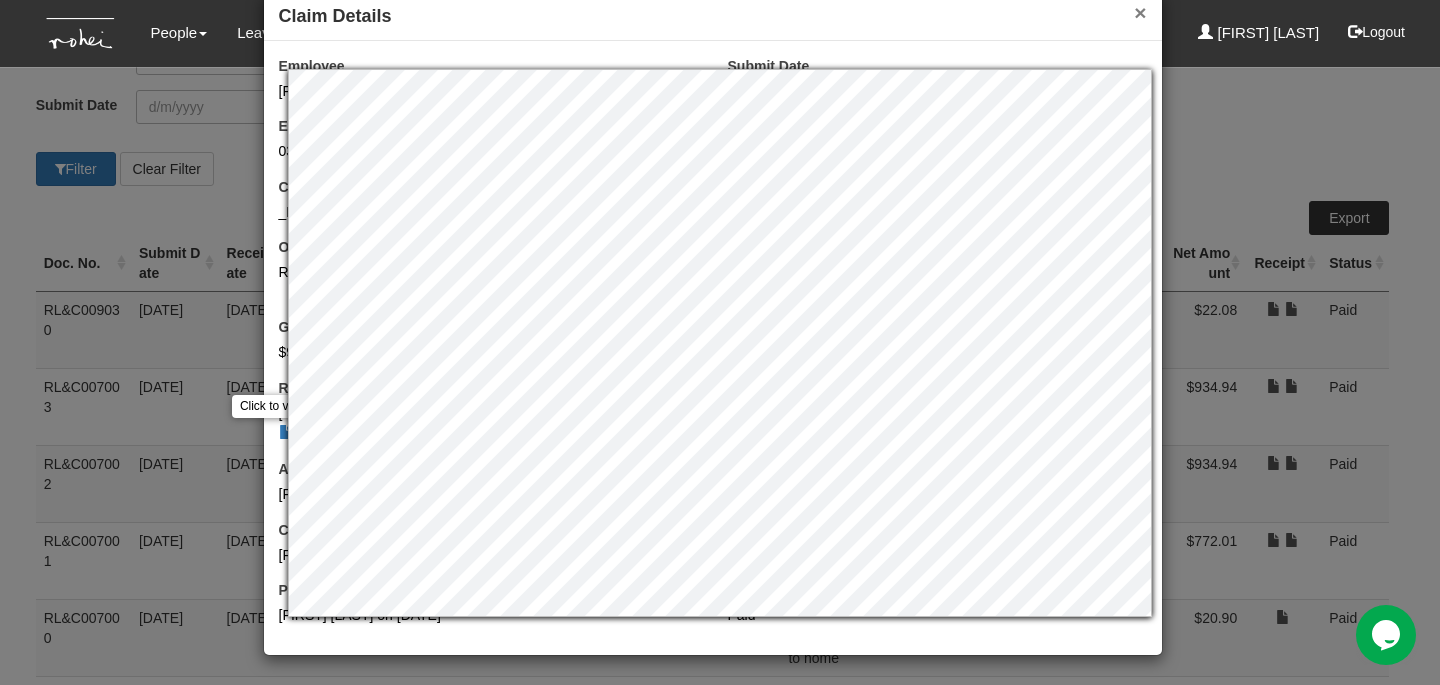 click on "×" at bounding box center (1140, 12) 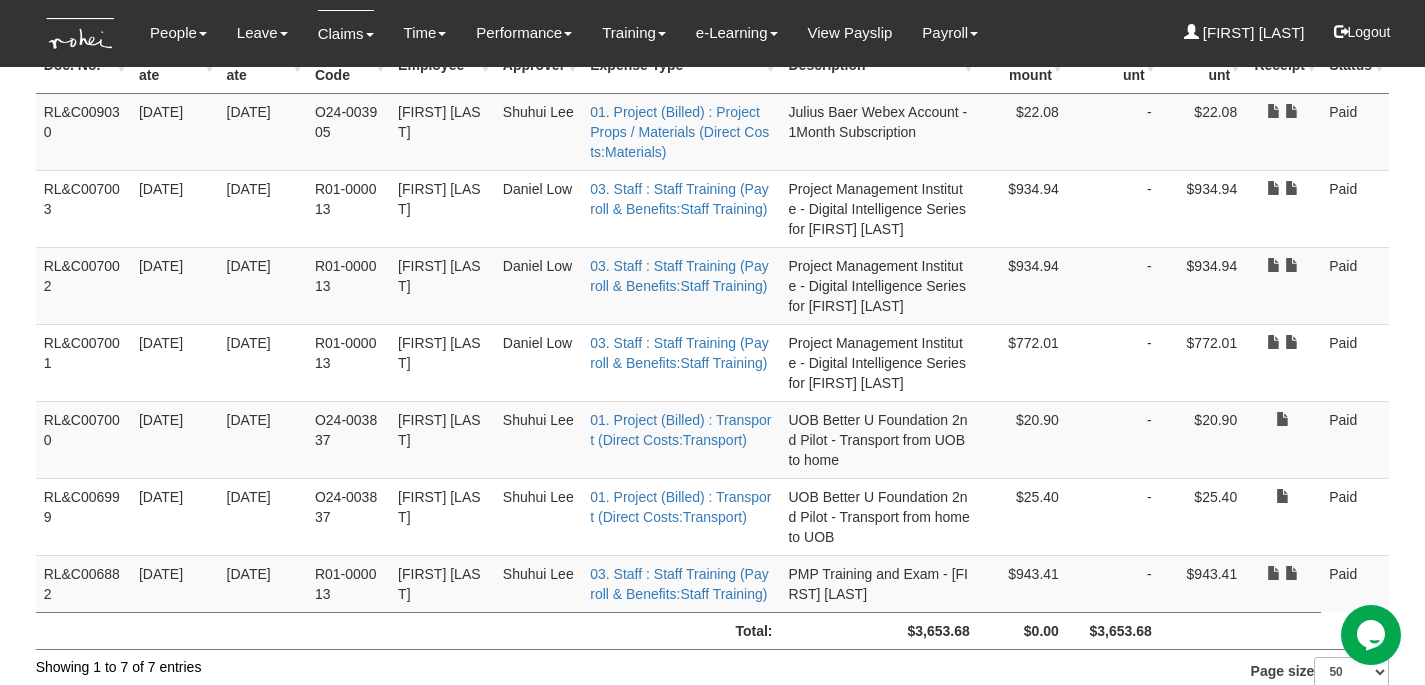 scroll, scrollTop: 405, scrollLeft: 0, axis: vertical 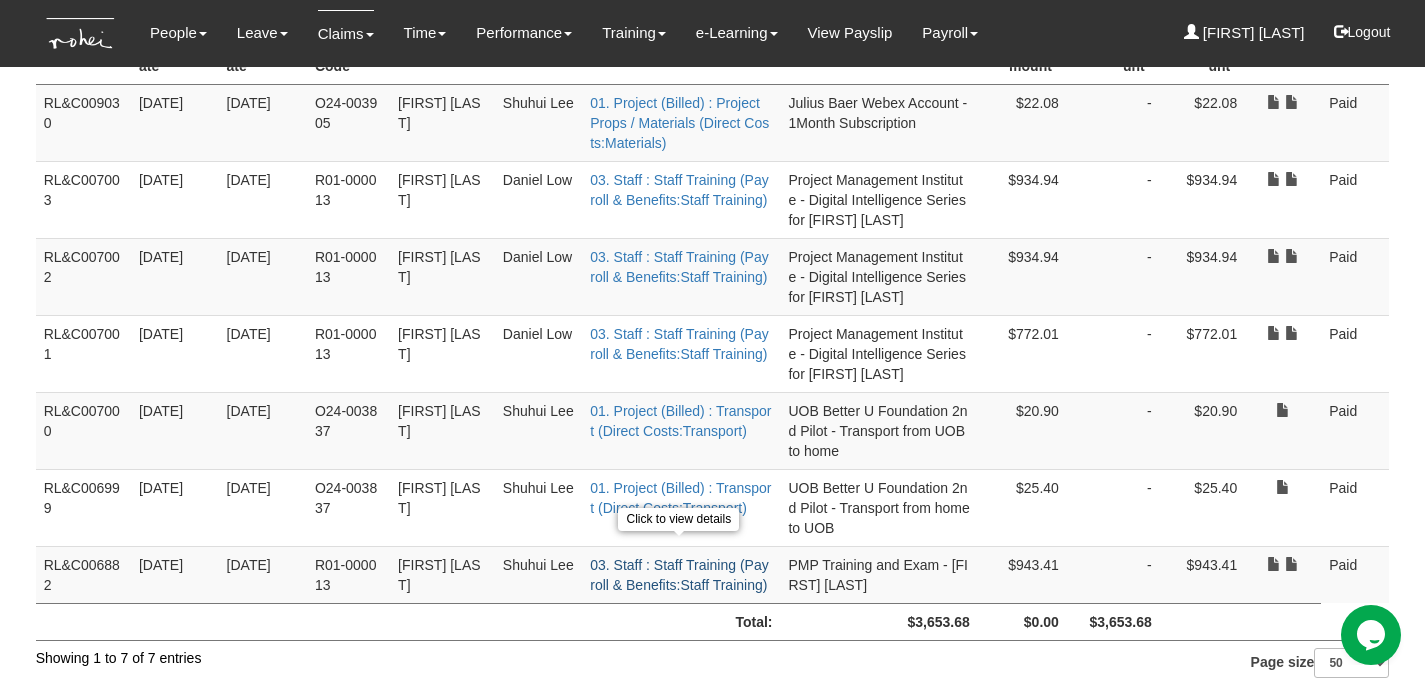 click on "03. Staff : Staff Training (Payroll & Benefits:Staff Training)" at bounding box center [679, 575] 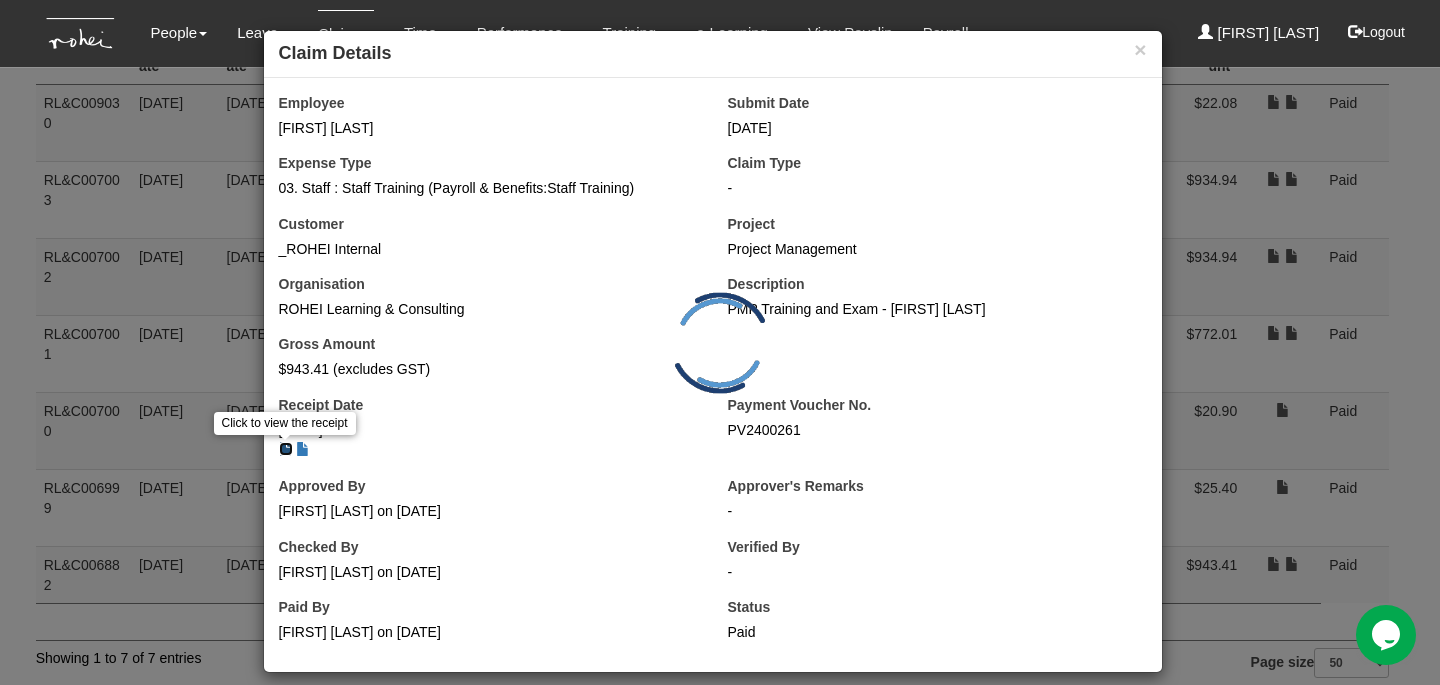 click at bounding box center (286, 449) 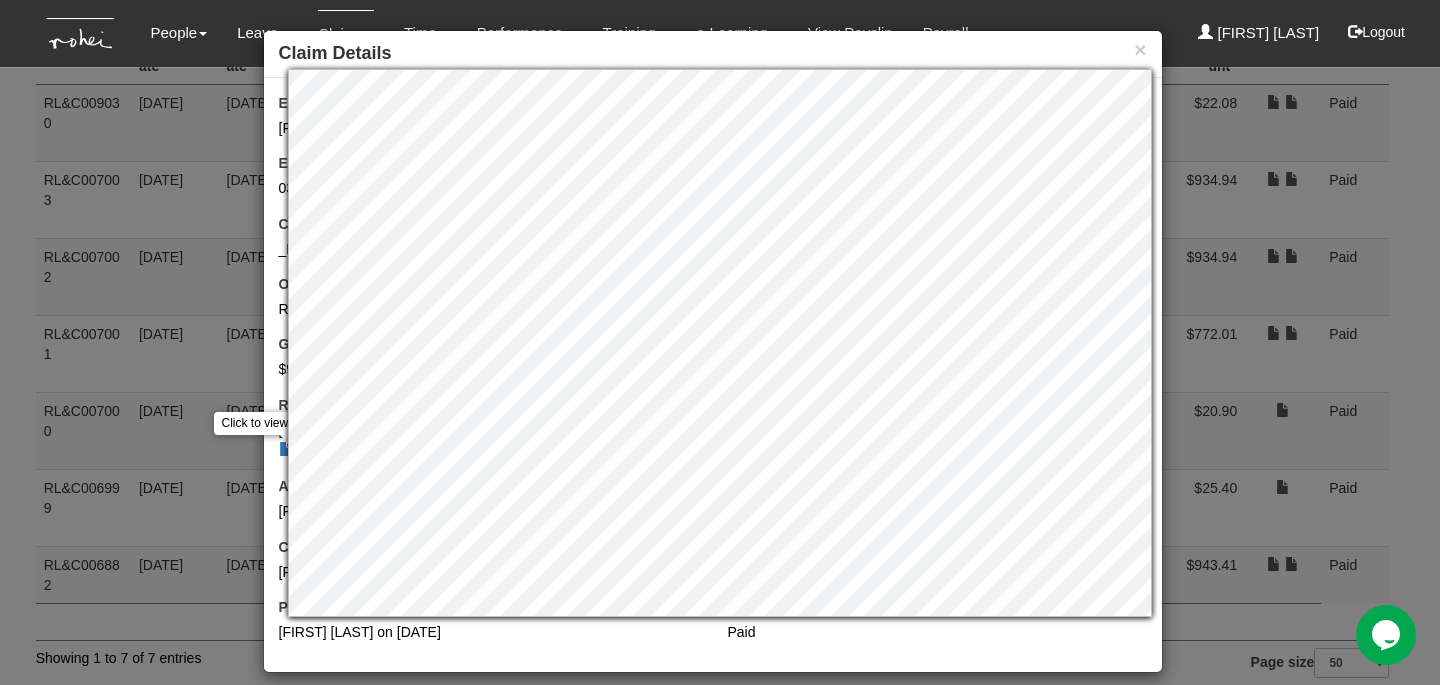 click on "Claim Details
Employee
[FIRST] [LAST]
Submit Date
[DATE]
Expense Type
03. Staff : Staff Training (Payroll & Benefits:Staff Training)
Claim Type
-
Customer
_ROHEI Internal
Project
Project Management
Organisation
ROHEI Learning & Consulting
Description
PMP Training and Exam - [FIRST] [LAST]
Gross Amount
$943.41 (excludes GST)
Receipt Date
[DATE]
Click to view the receipt" at bounding box center (720, 342) 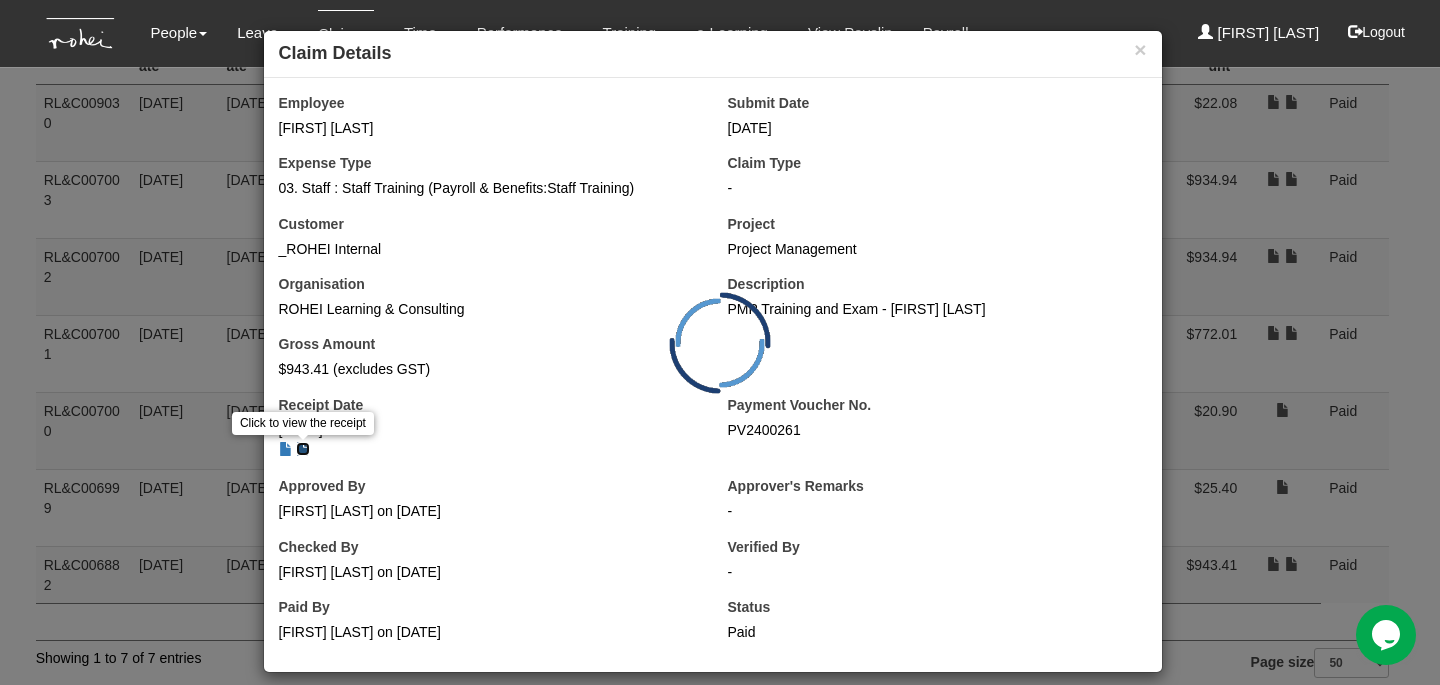 click at bounding box center [303, 449] 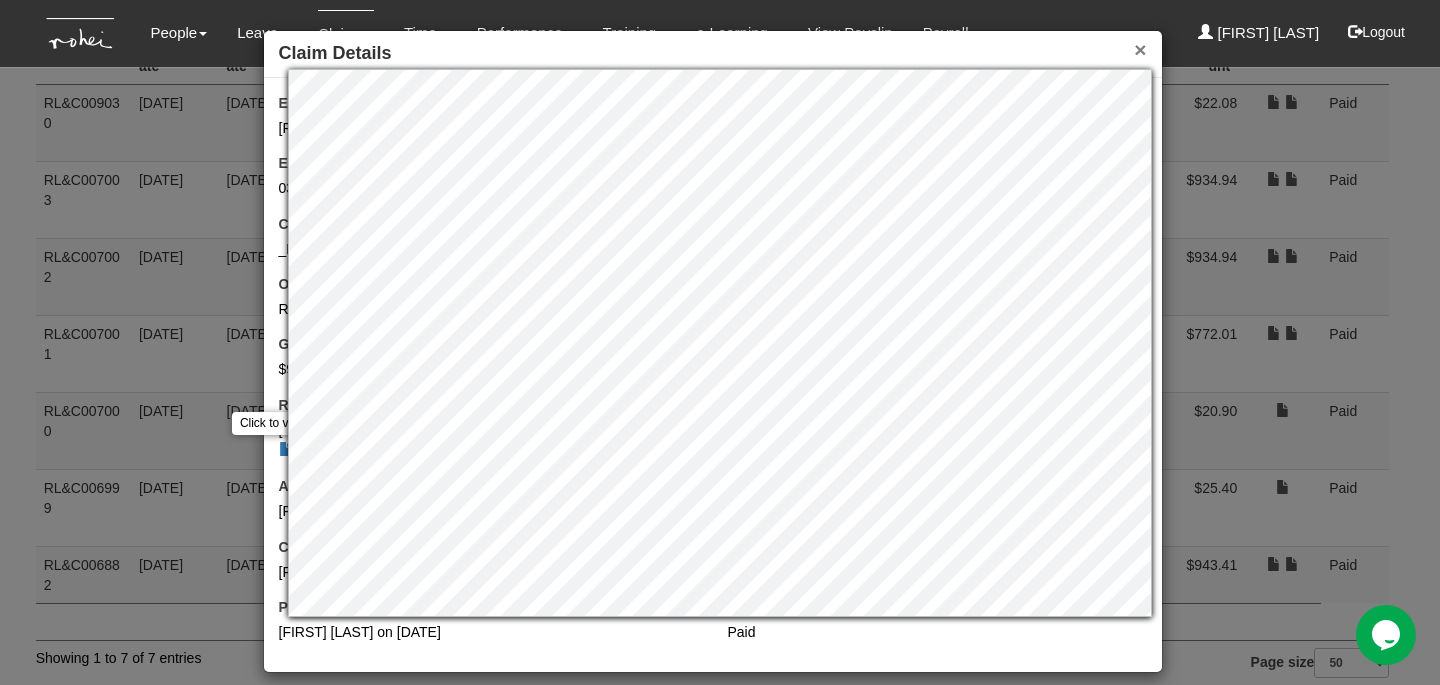 click on "×" at bounding box center (1140, 49) 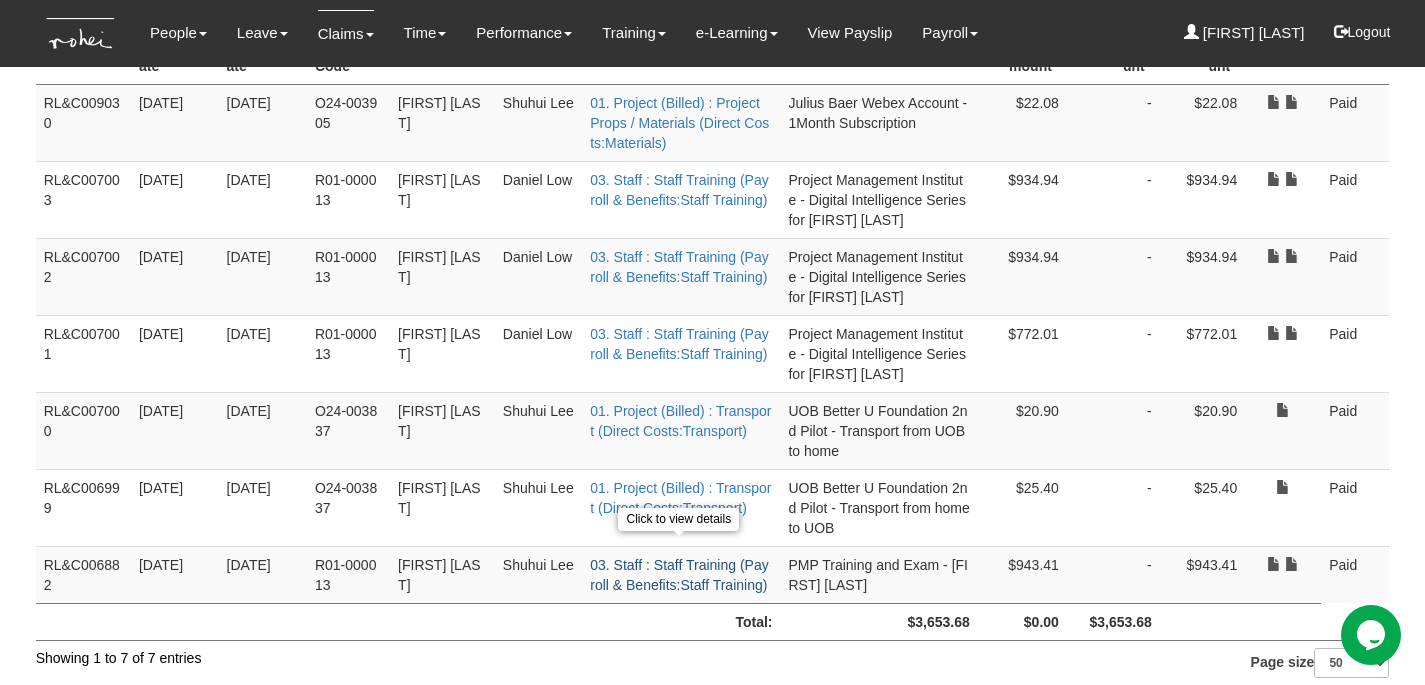 click on "03. Staff : Staff Training (Payroll & Benefits:Staff Training)" at bounding box center (679, 575) 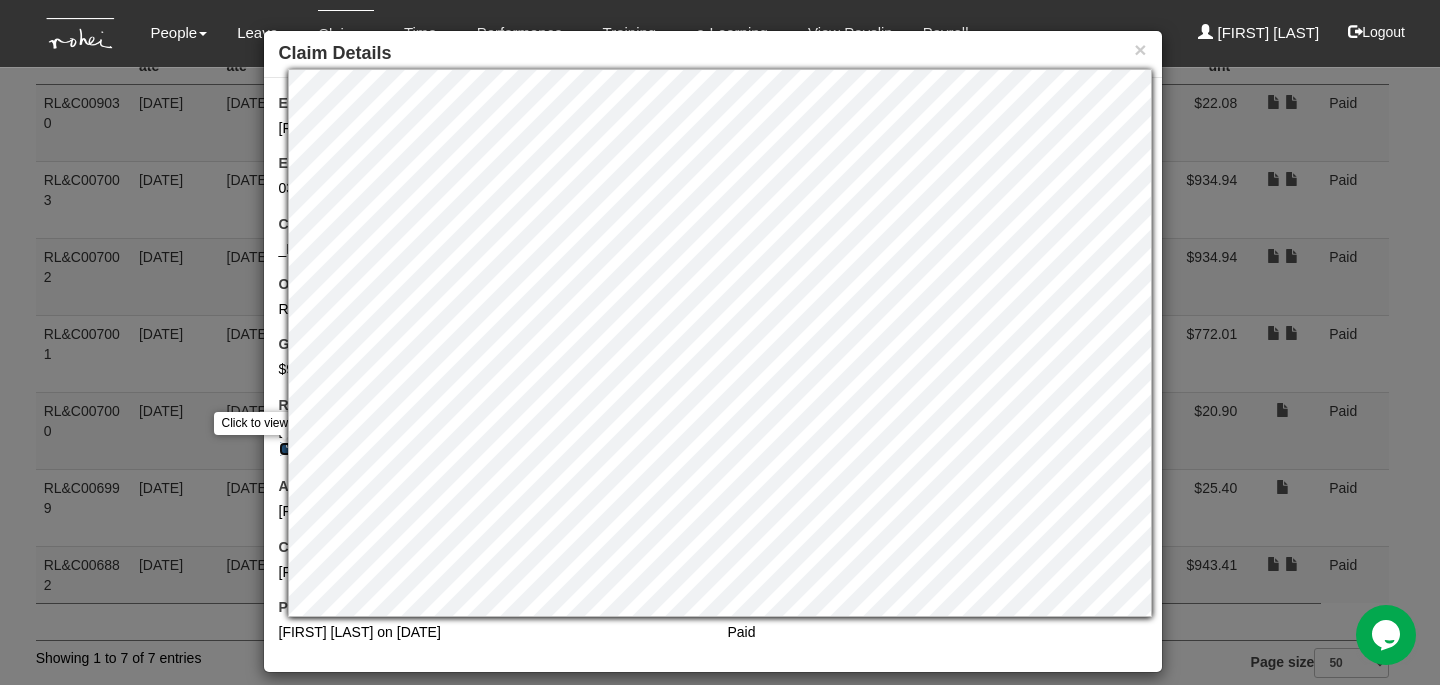 click at bounding box center (286, 449) 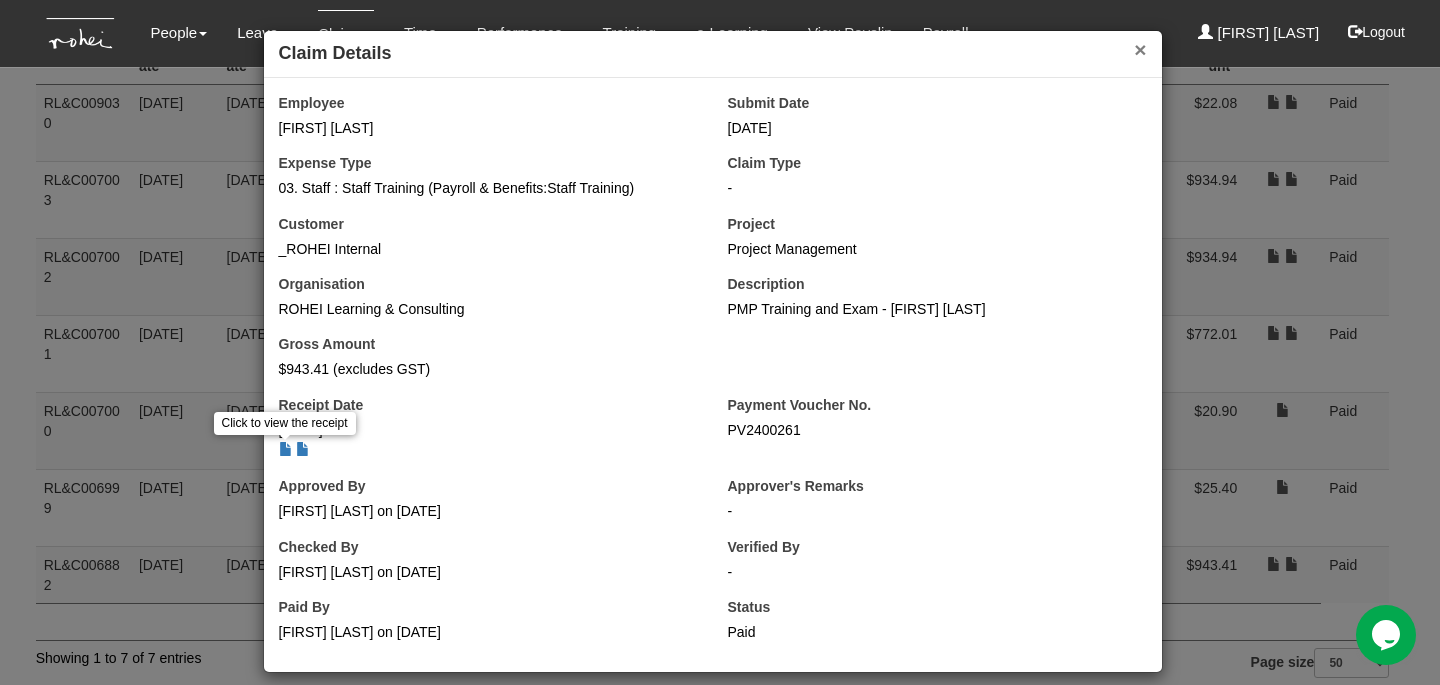 click on "×" at bounding box center (1140, 49) 